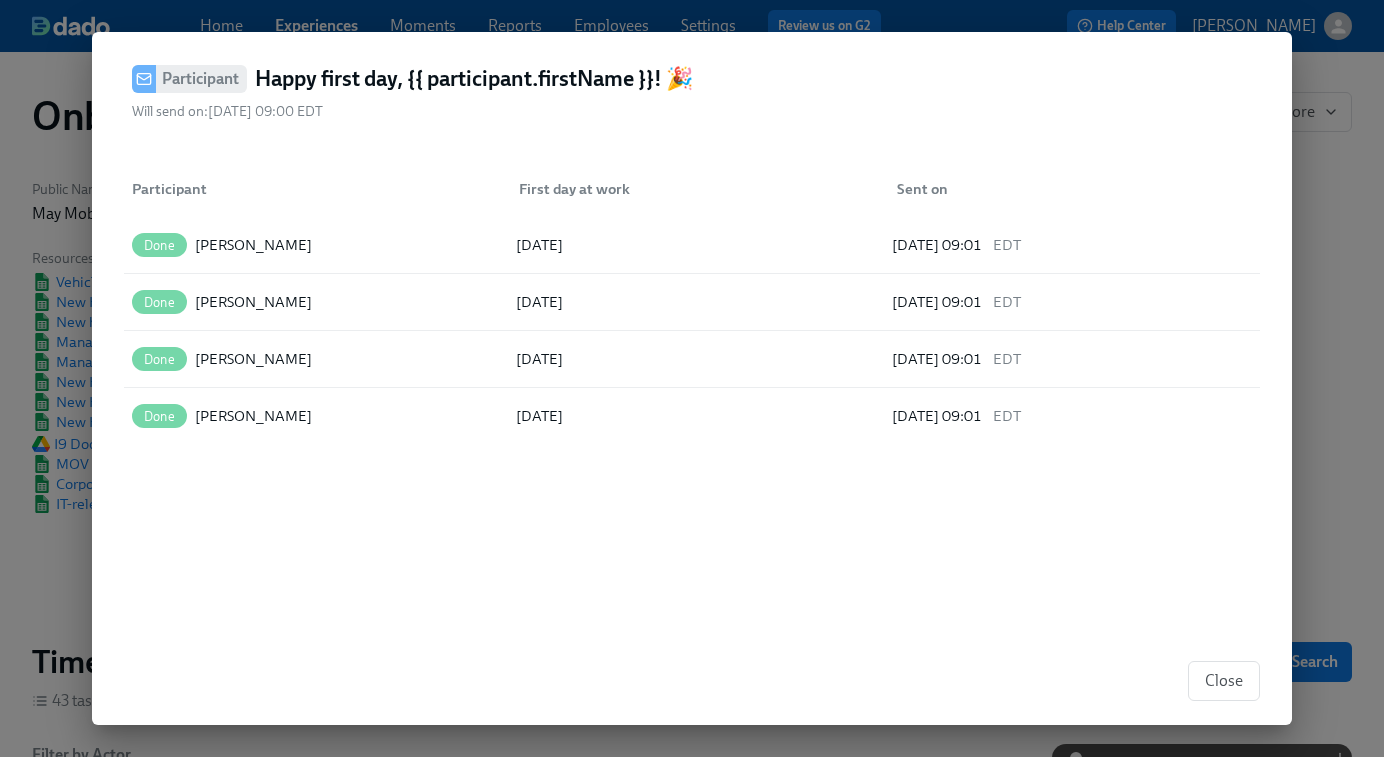 scroll, scrollTop: 1808, scrollLeft: 0, axis: vertical 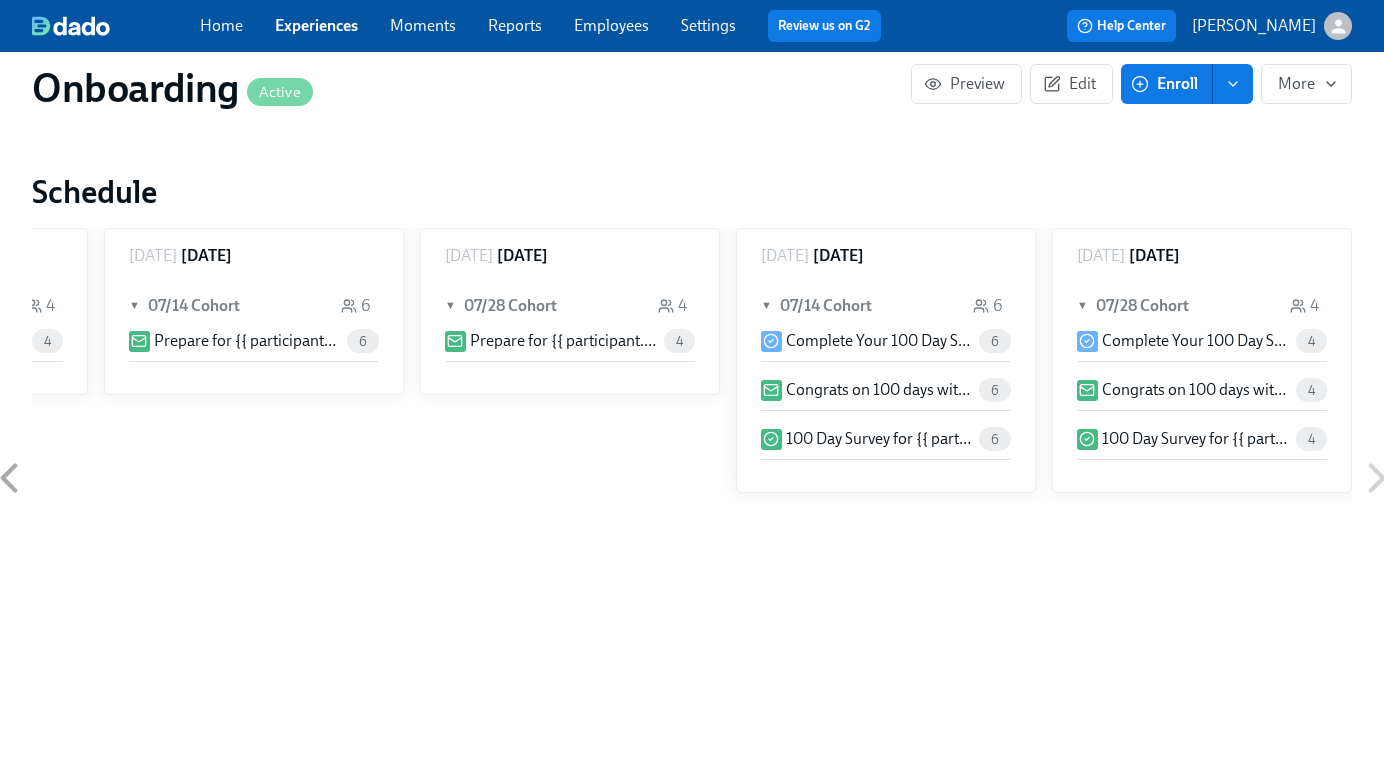 click on "Home Experiences Moments Reports Employees Settings Review us on G2" at bounding box center [548, 26] 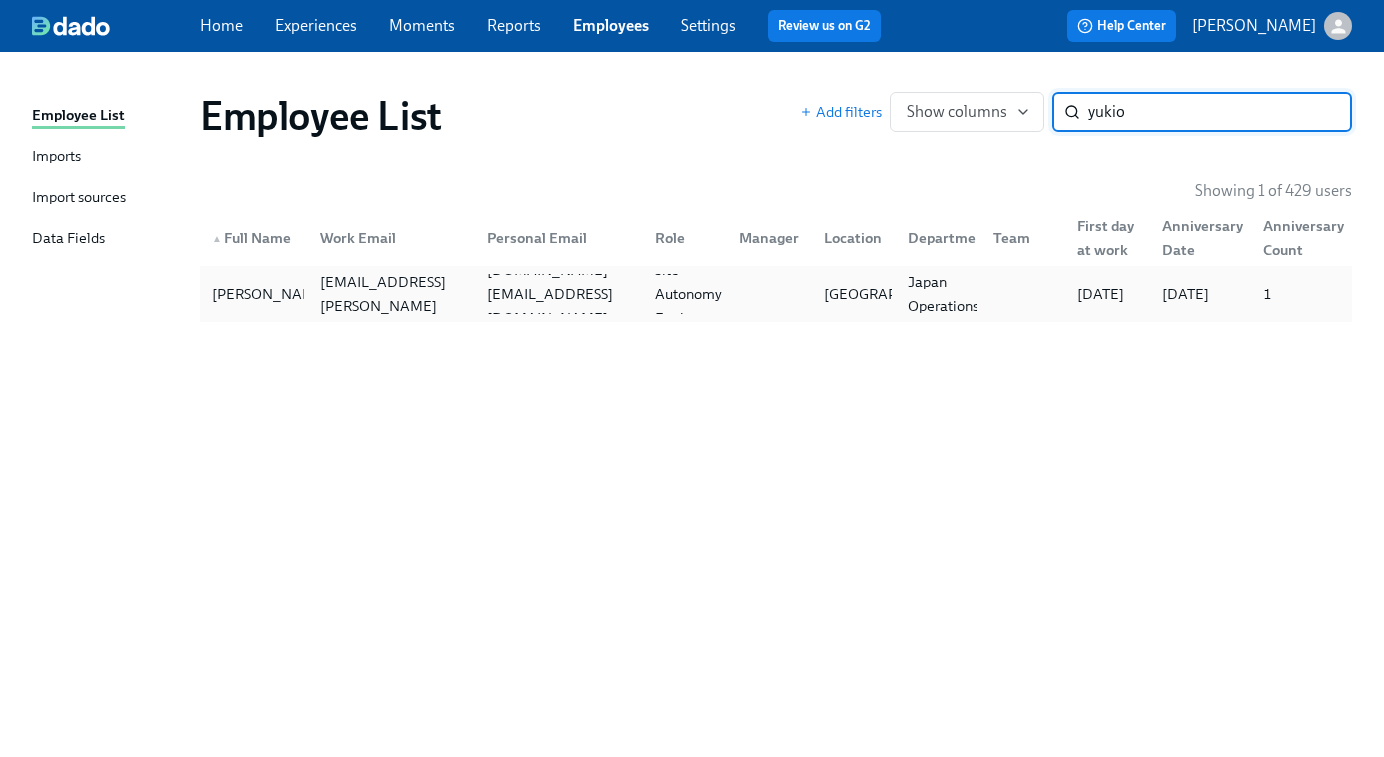 type on "yukio" 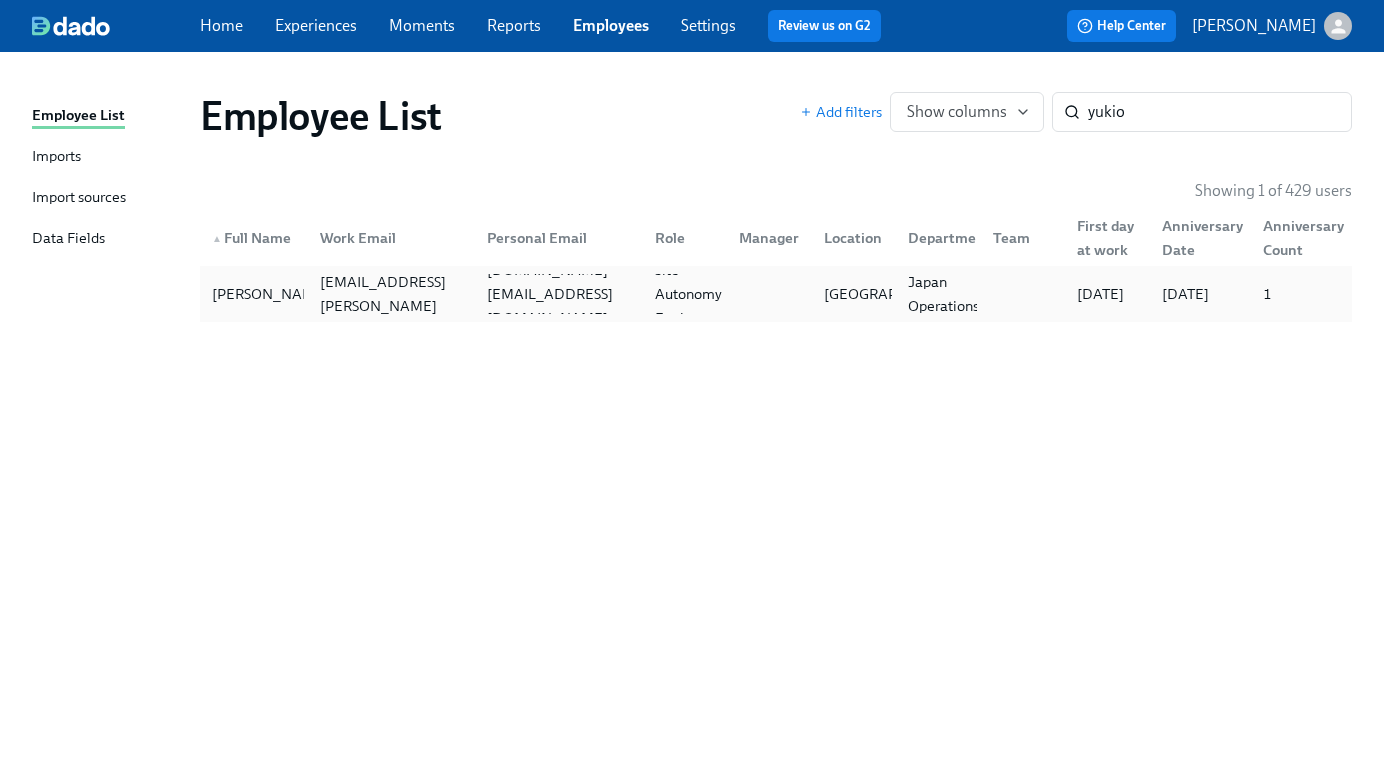 click at bounding box center [765, 294] 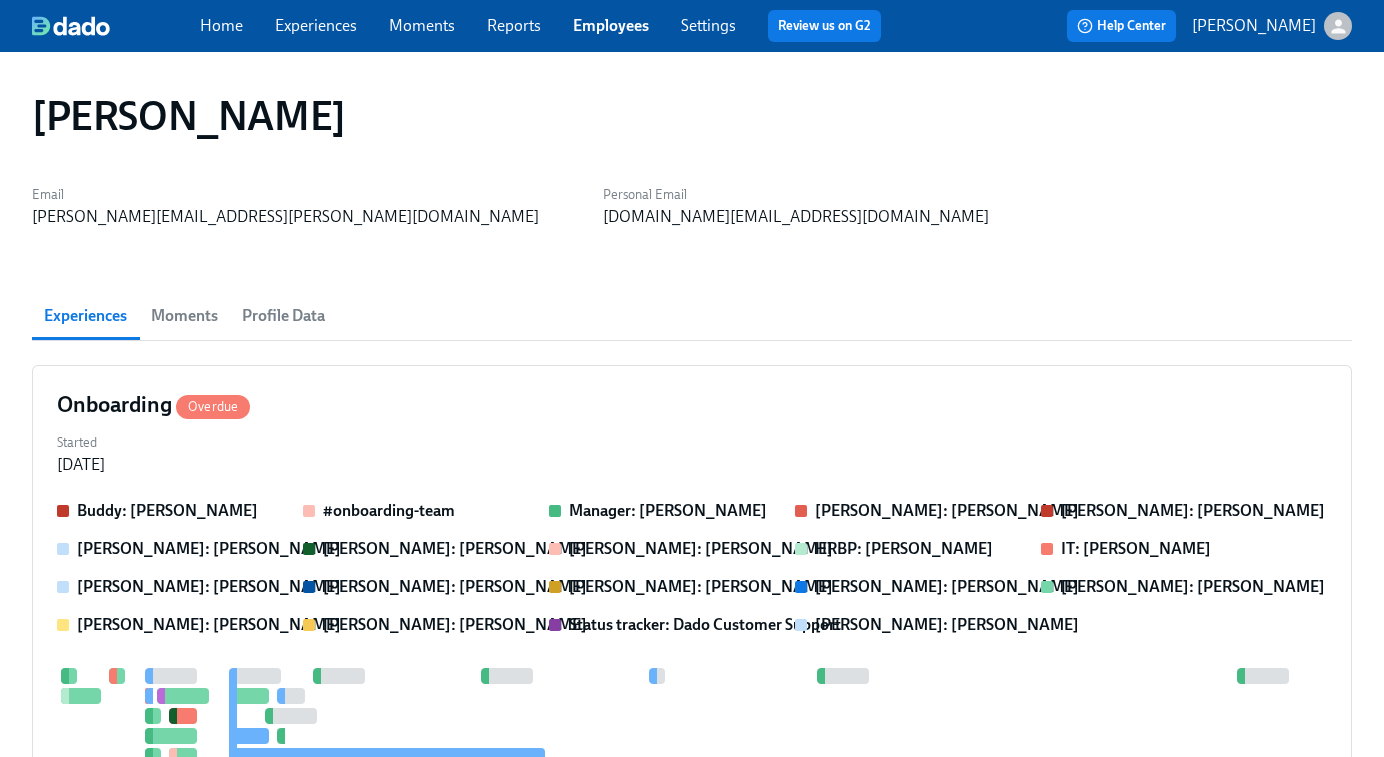 click on "Profile Data" at bounding box center (283, 316) 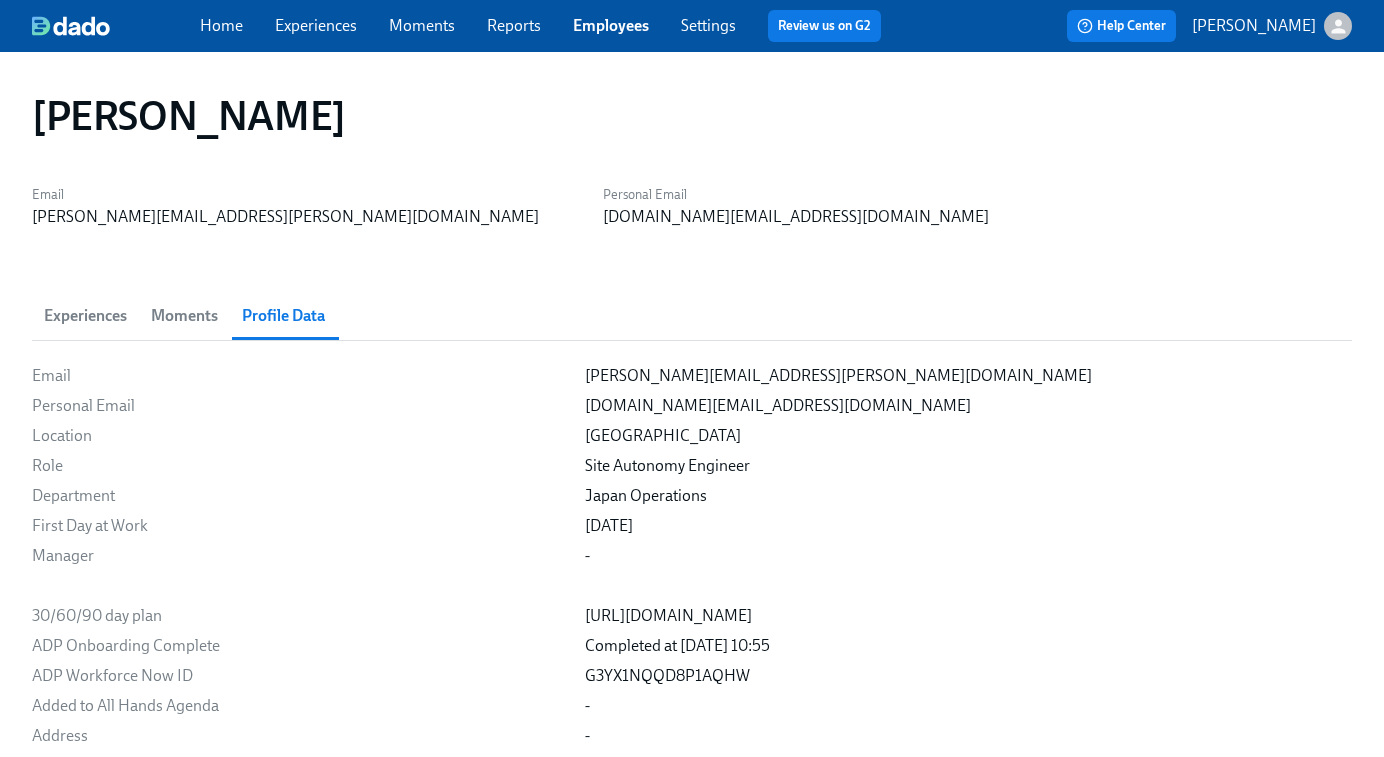 scroll, scrollTop: 3, scrollLeft: 0, axis: vertical 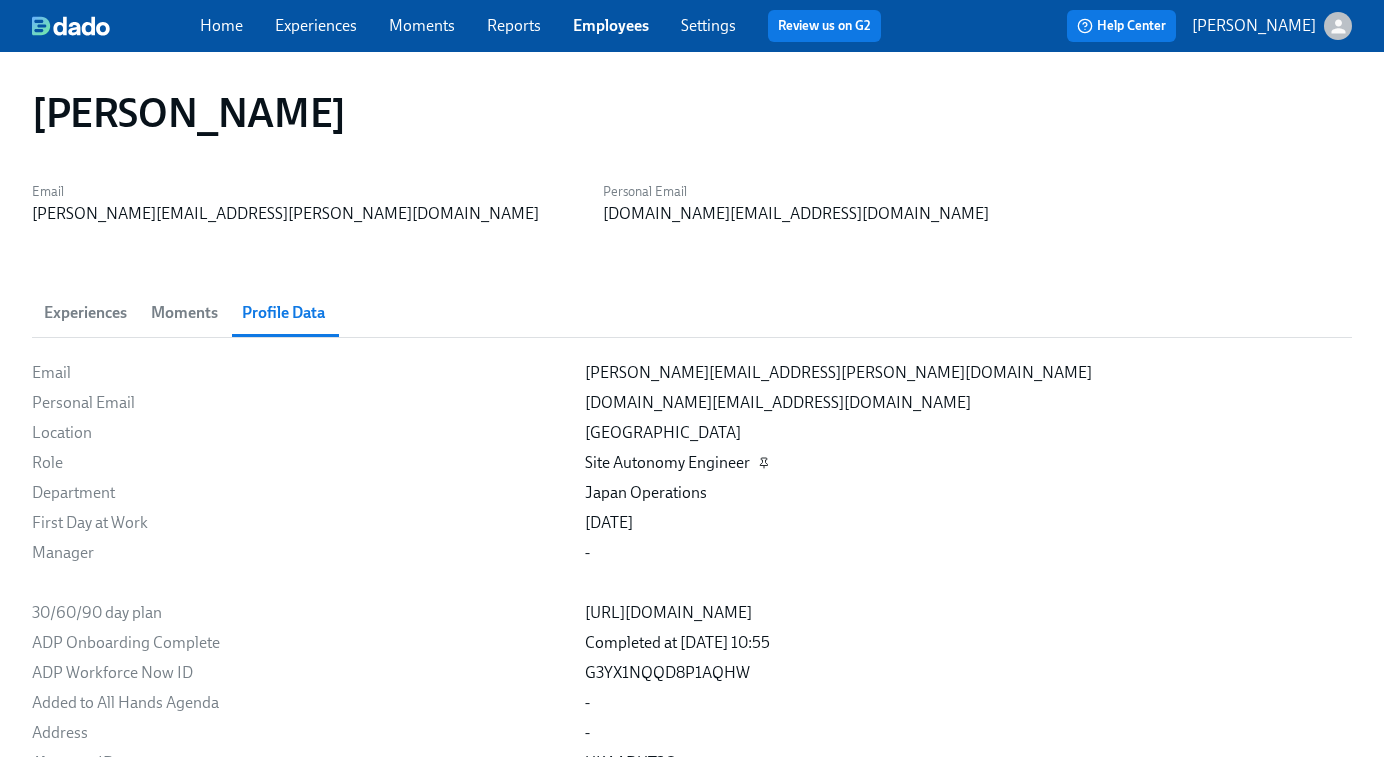 click 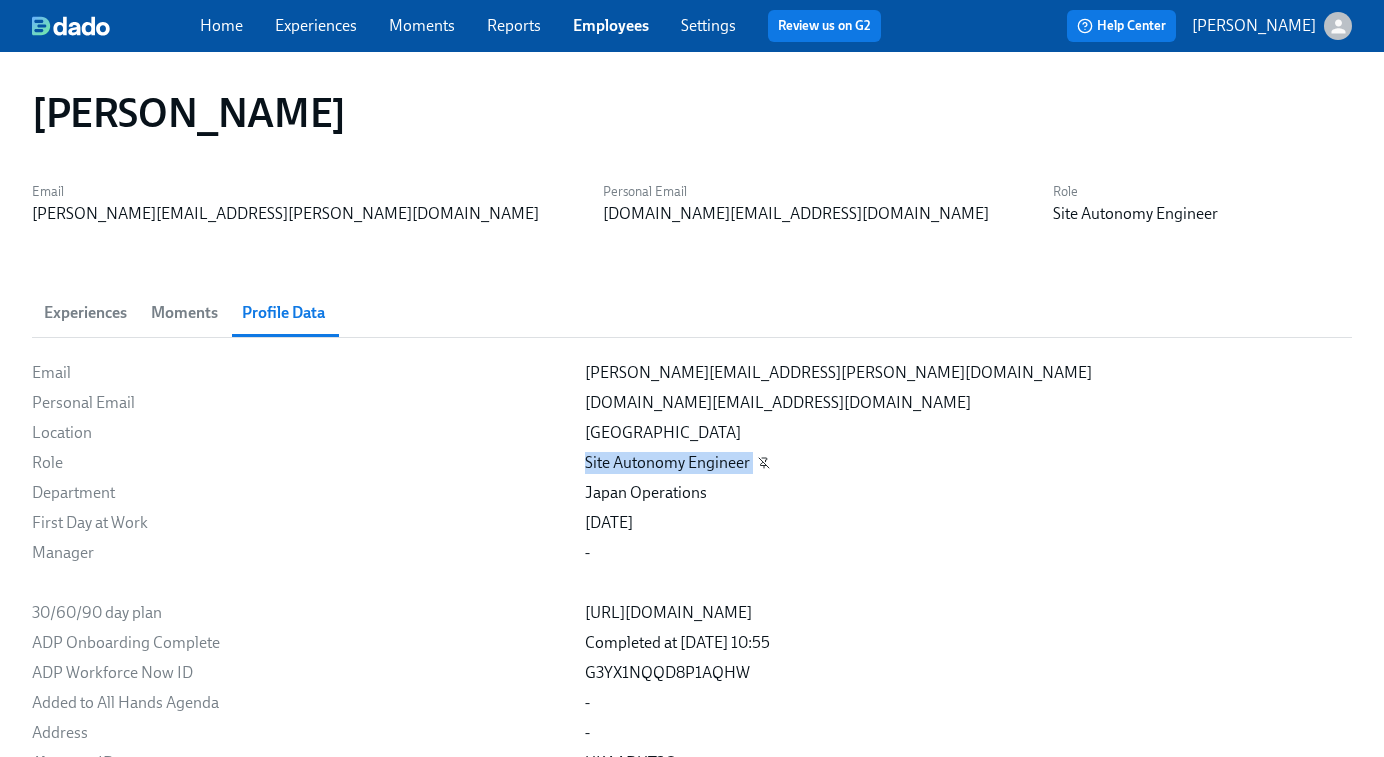 drag, startPoint x: 509, startPoint y: 462, endPoint x: 677, endPoint y: 461, distance: 168.00298 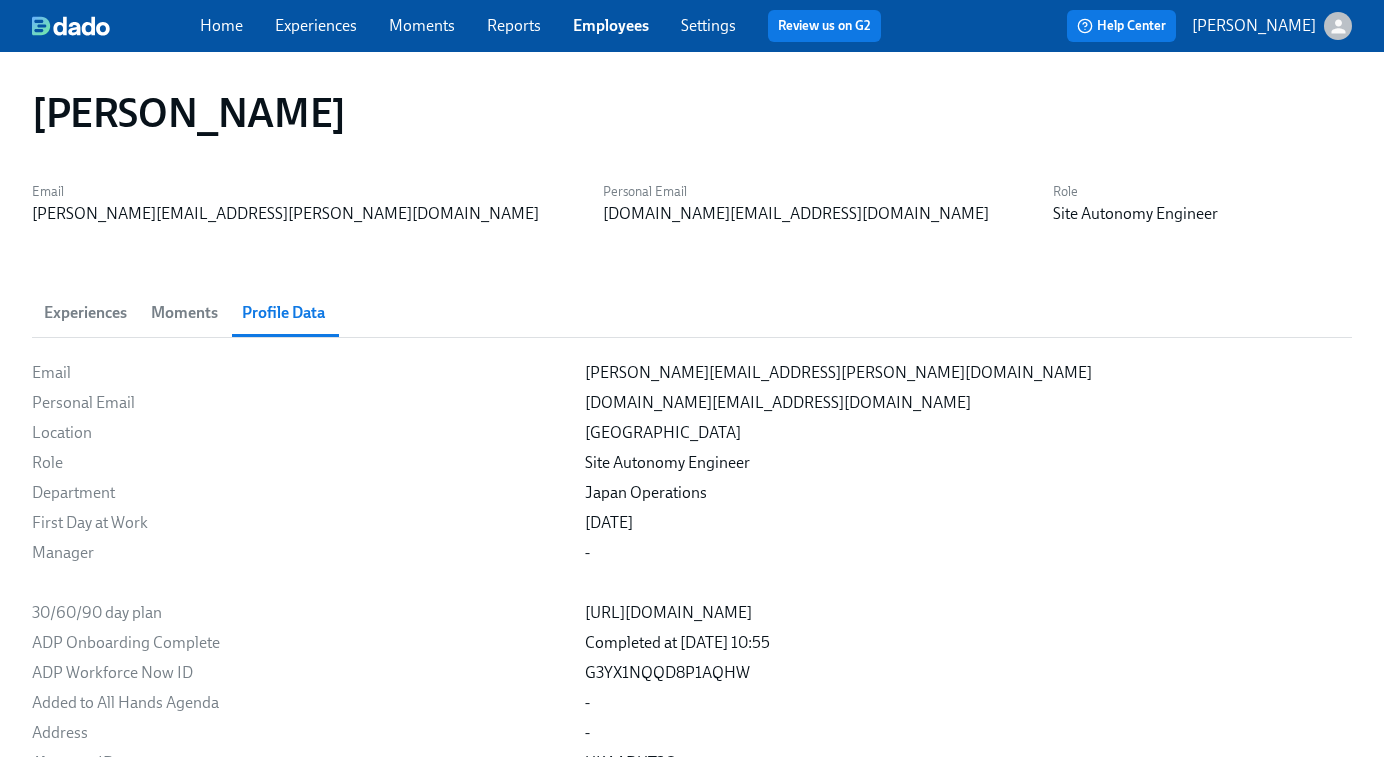 click on "[PERSON_NAME] Email [PERSON_NAME][EMAIL_ADDRESS][PERSON_NAME][DOMAIN_NAME] Personal Email [DOMAIN_NAME][EMAIL_ADDRESS][DOMAIN_NAME] Role Site Autonomy Engineer Experiences Moments Profile Data Email [EMAIL_ADDRESS][DOMAIN_NAME] Personal Email [DOMAIN_NAME][EMAIL_ADDRESS][DOMAIN_NAME] Location [GEOGRAPHIC_DATA] Role Site Autonomy Engineer Department [GEOGRAPHIC_DATA] Operations First Day at Work [DATE] Manager - ​ 30/60/90 day plan [URL][DOMAIN_NAME] ADP Onboarding Complete Completed at [DATE] 10:55 ADP Workforce Now ID G3YX1NQQD8P1AQHW Added to All Hands Agenda - Address - Alternate ID UKAADUT2O Background check cleared via Dado Cleared Background check status from Greenhouse - Benefits Eligibility Class FBE - Fulltime Benefits Eligible Buddy Acceptance Status Yes Business Unit Japan Business case for Macbook Pro - Business case for non-virtual first day - Compensation Type Salary Computer Type ThinkPad with Ubuntu 22.04 Corporate Card needed - Corporate card business case - Country JP Date of Birth 04/04 - - -" at bounding box center [692, 1923] 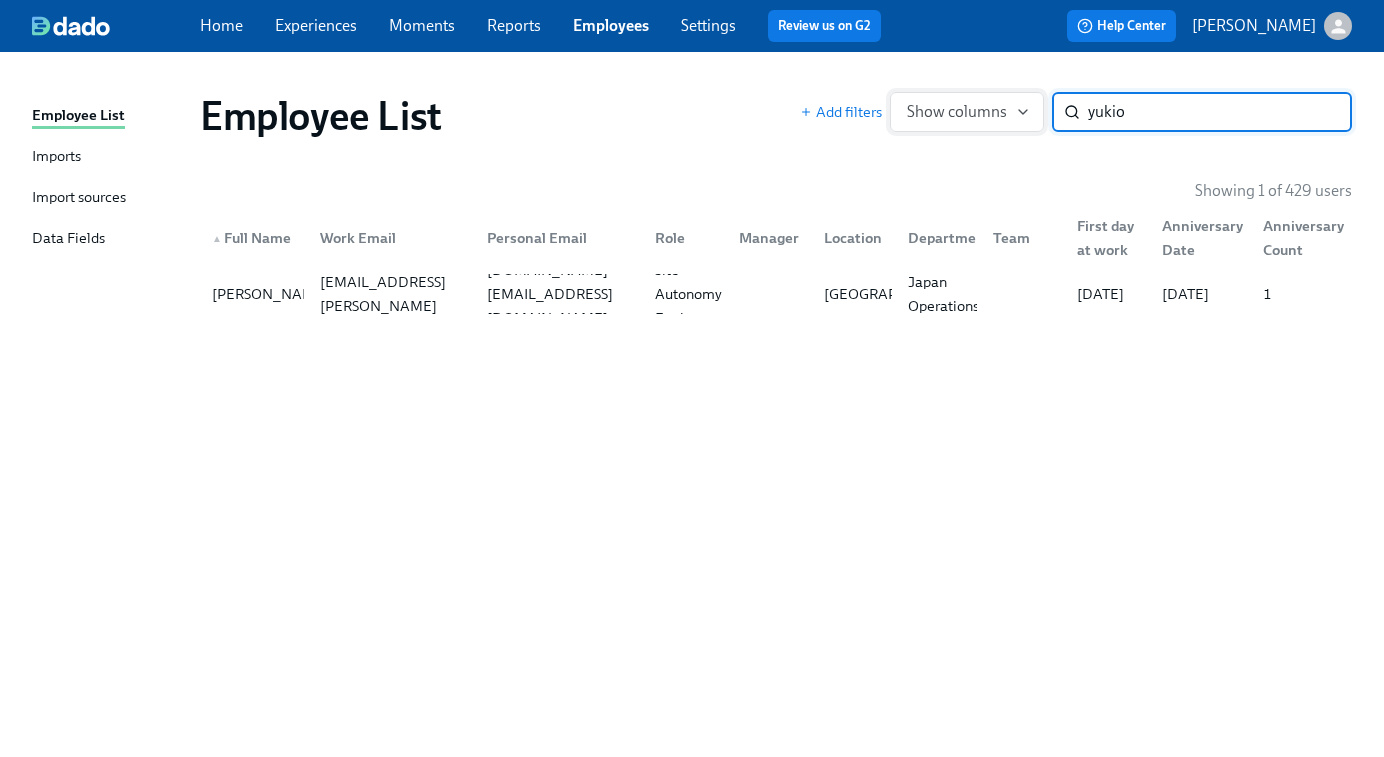 drag, startPoint x: 1146, startPoint y: 117, endPoint x: 964, endPoint y: 117, distance: 182 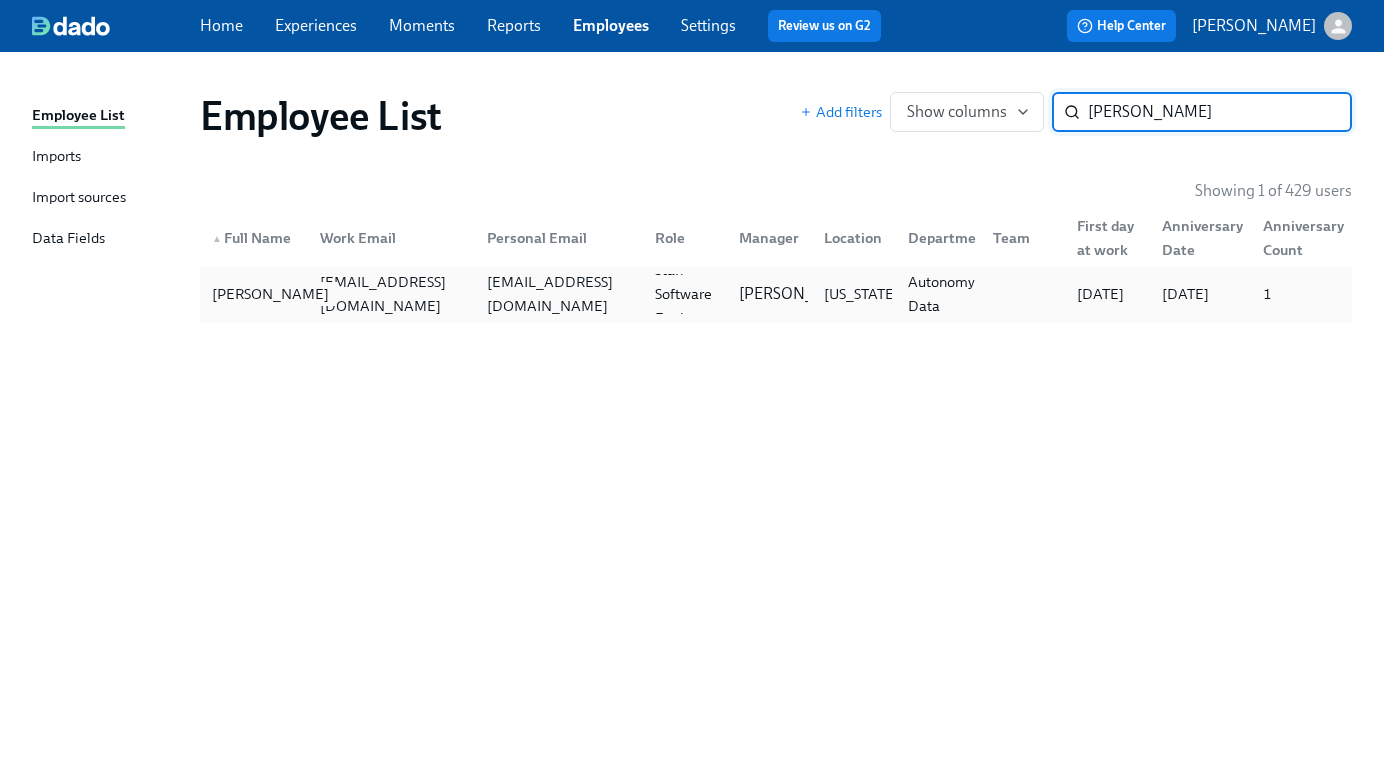 type on "[PERSON_NAME]" 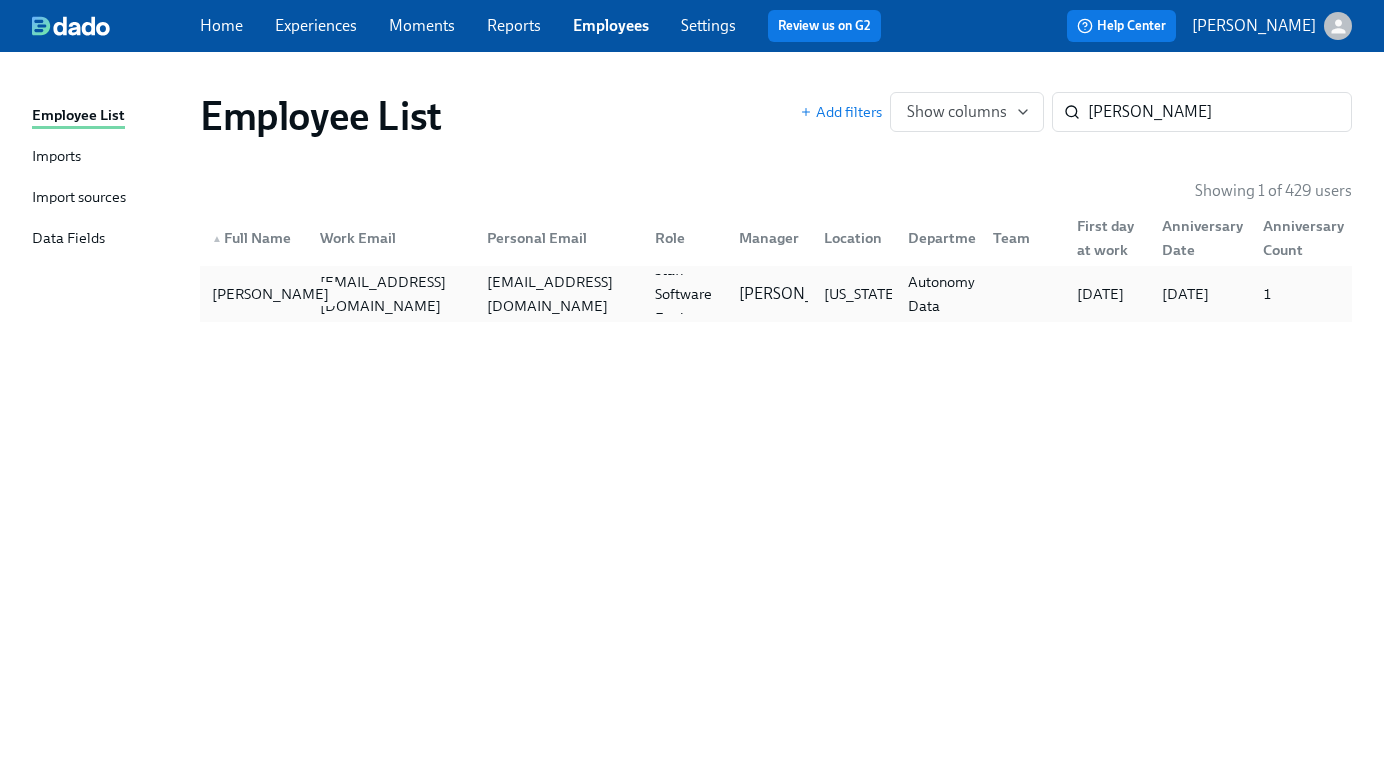 click on "[PERSON_NAME]" at bounding box center [270, 294] 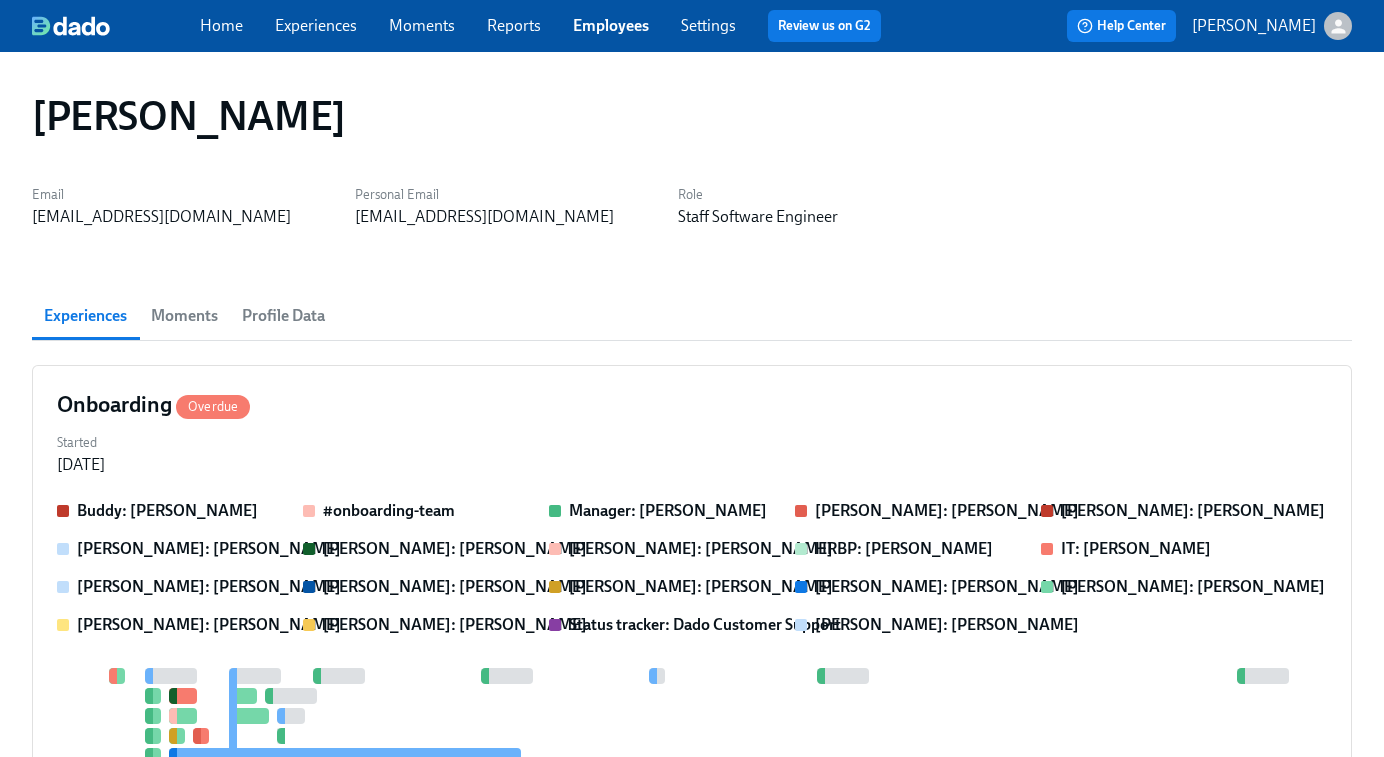 click on "Profile Data" at bounding box center [283, 316] 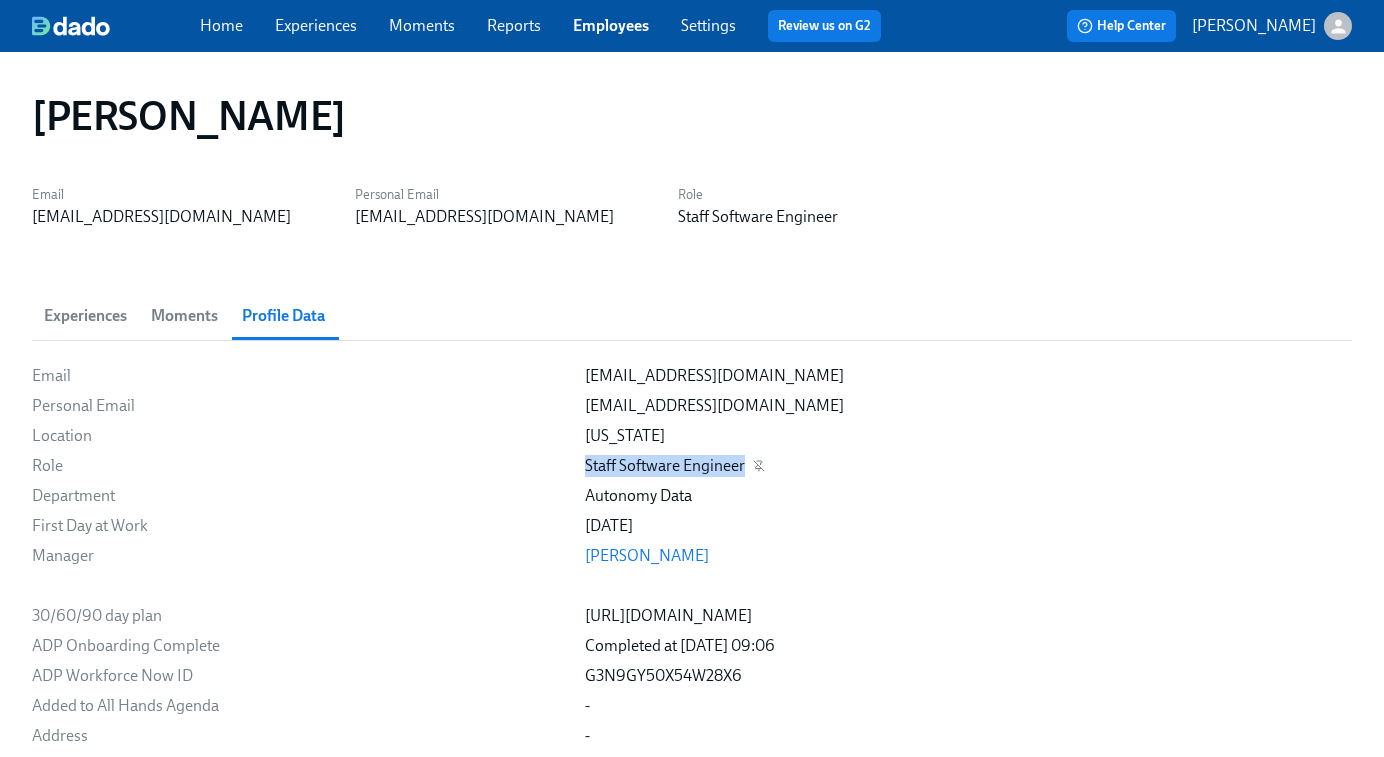 drag, startPoint x: 508, startPoint y: 464, endPoint x: 666, endPoint y: 461, distance: 158.02847 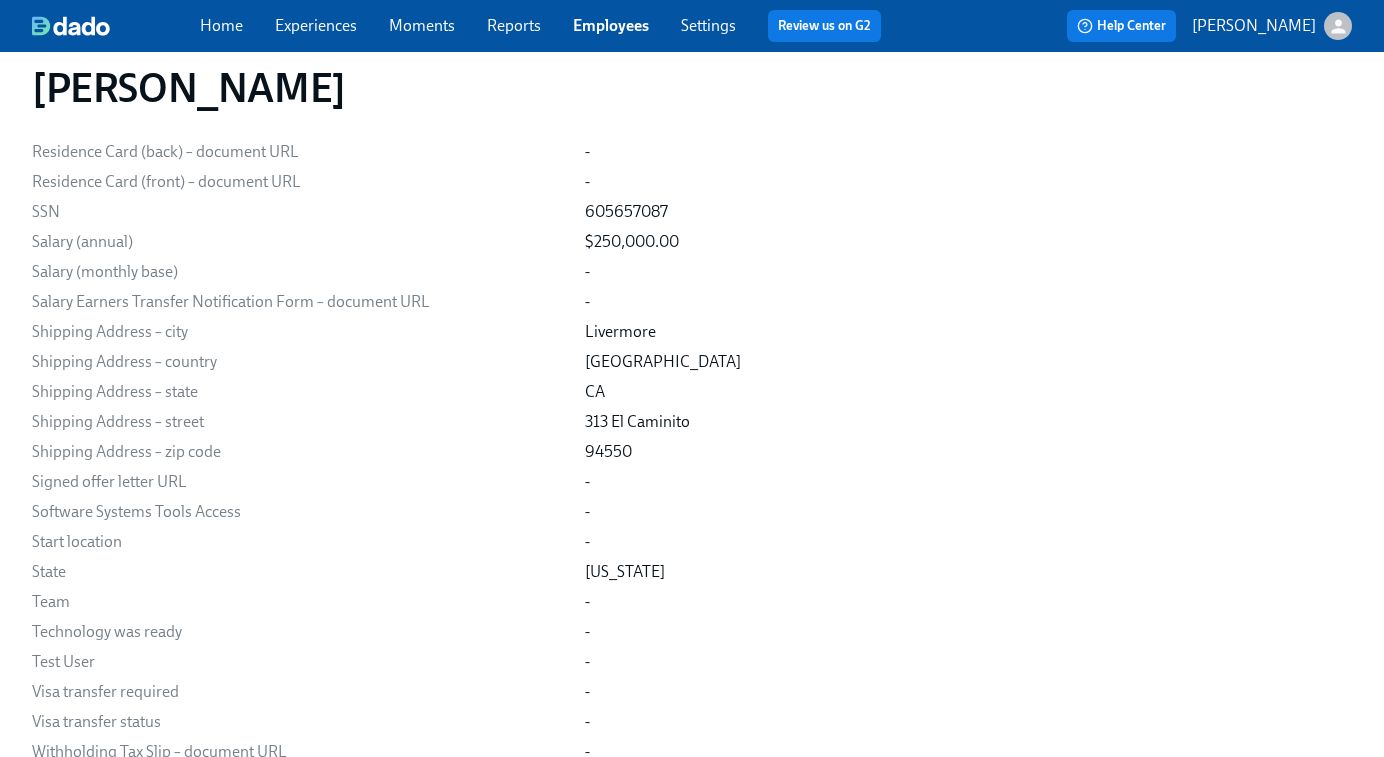 scroll, scrollTop: 2800, scrollLeft: 0, axis: vertical 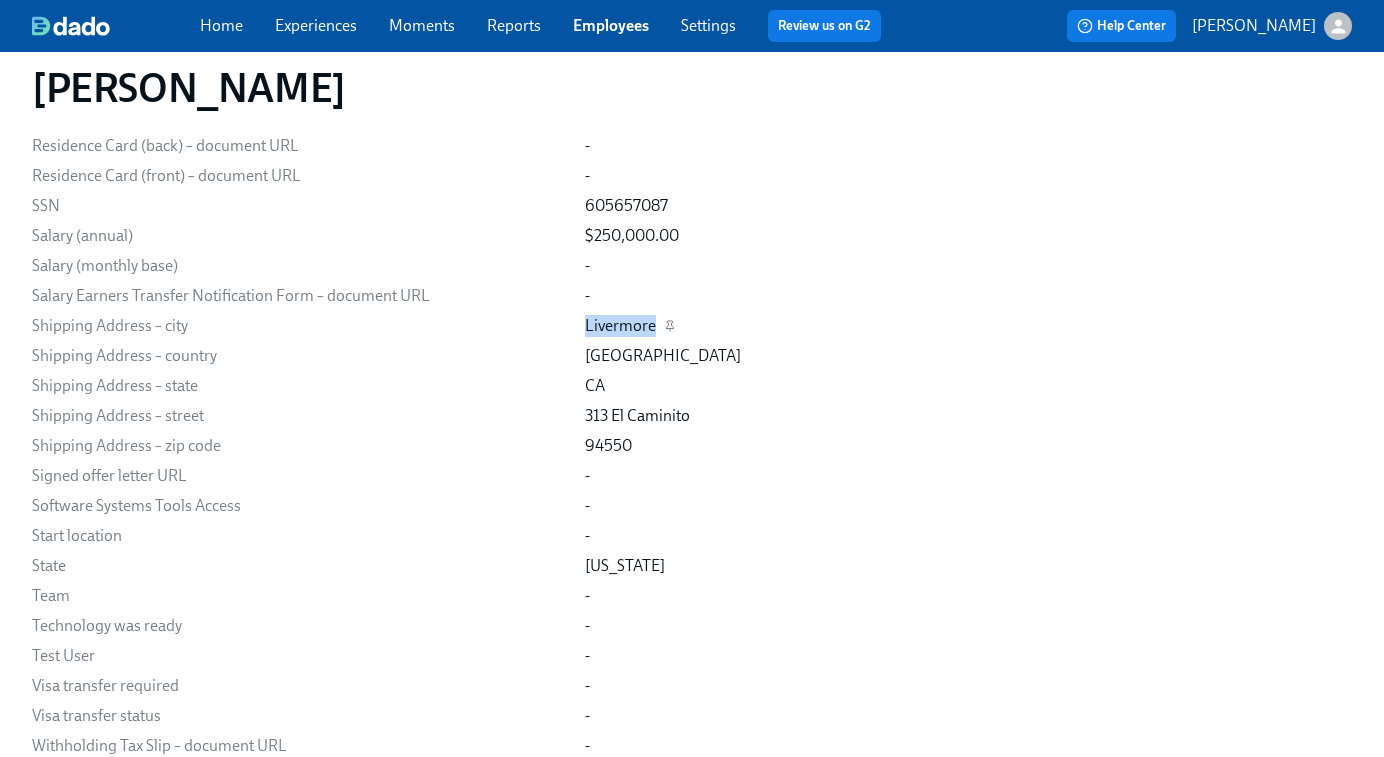 drag, startPoint x: 575, startPoint y: 372, endPoint x: 508, endPoint y: 373, distance: 67.00746 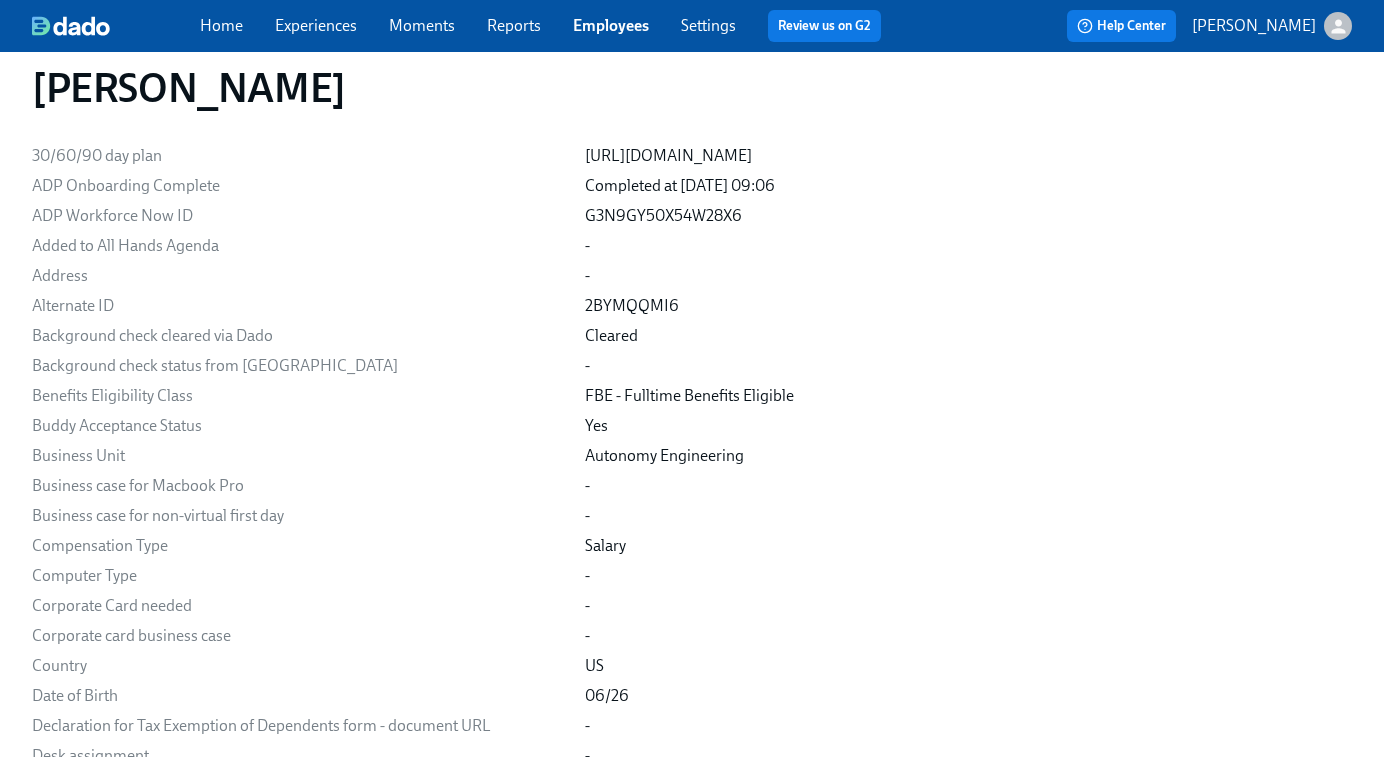 scroll, scrollTop: 0, scrollLeft: 0, axis: both 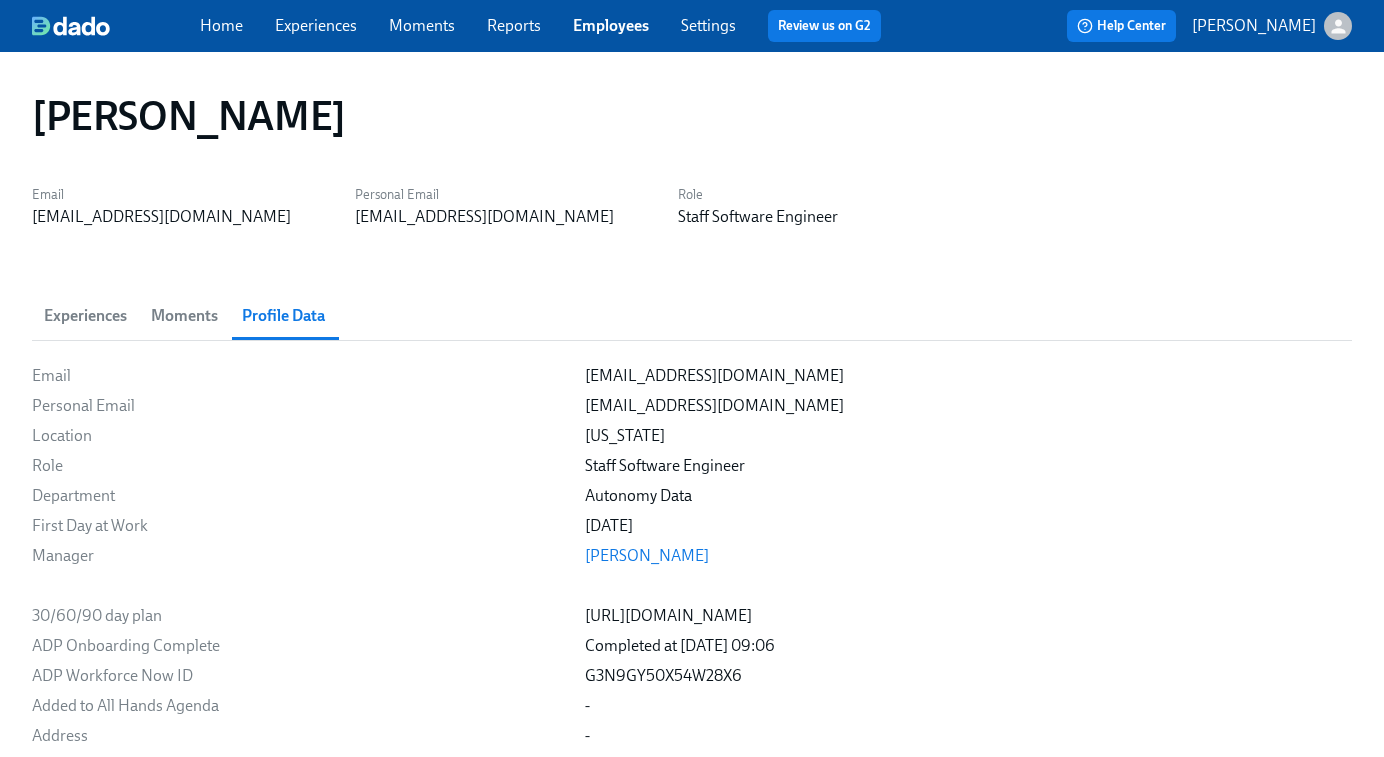 click on "Employees" at bounding box center (611, 25) 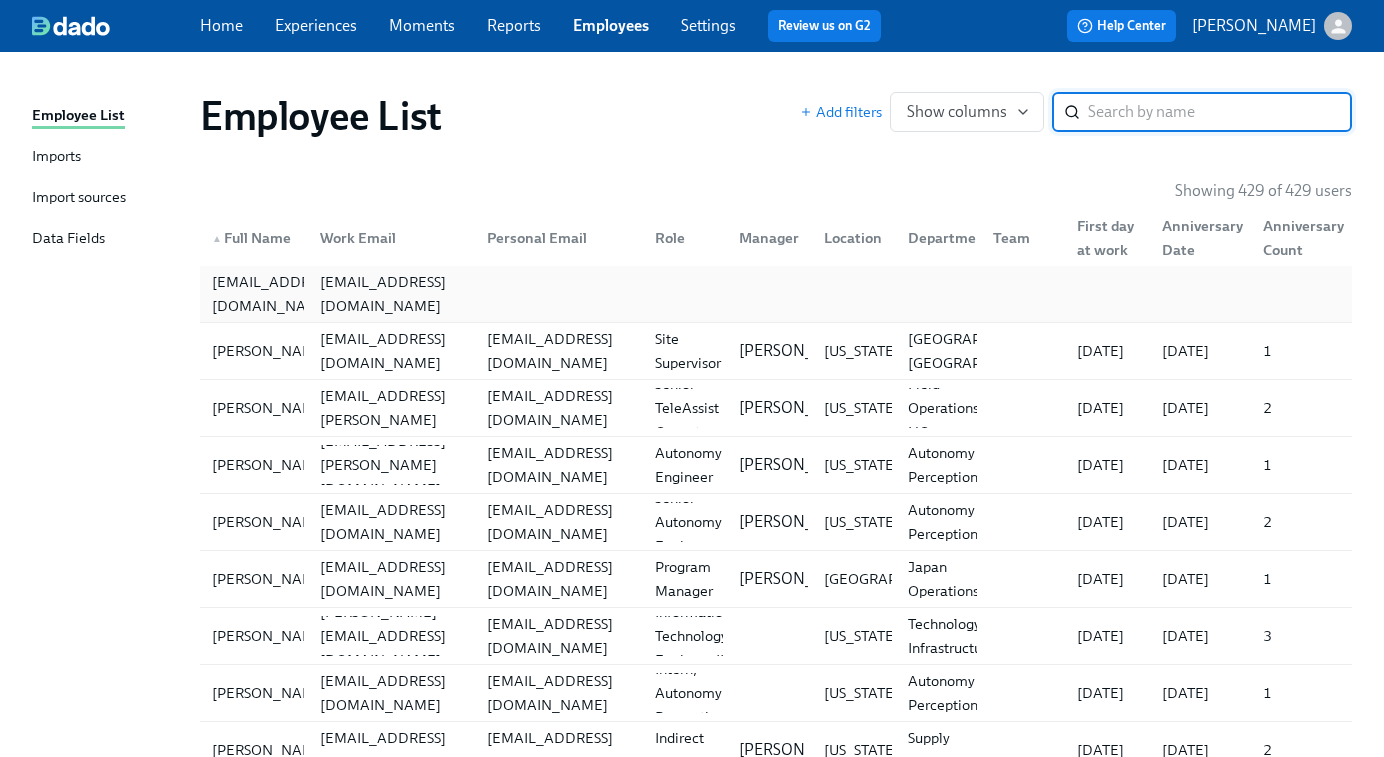 paste on "[PERSON_NAME]" 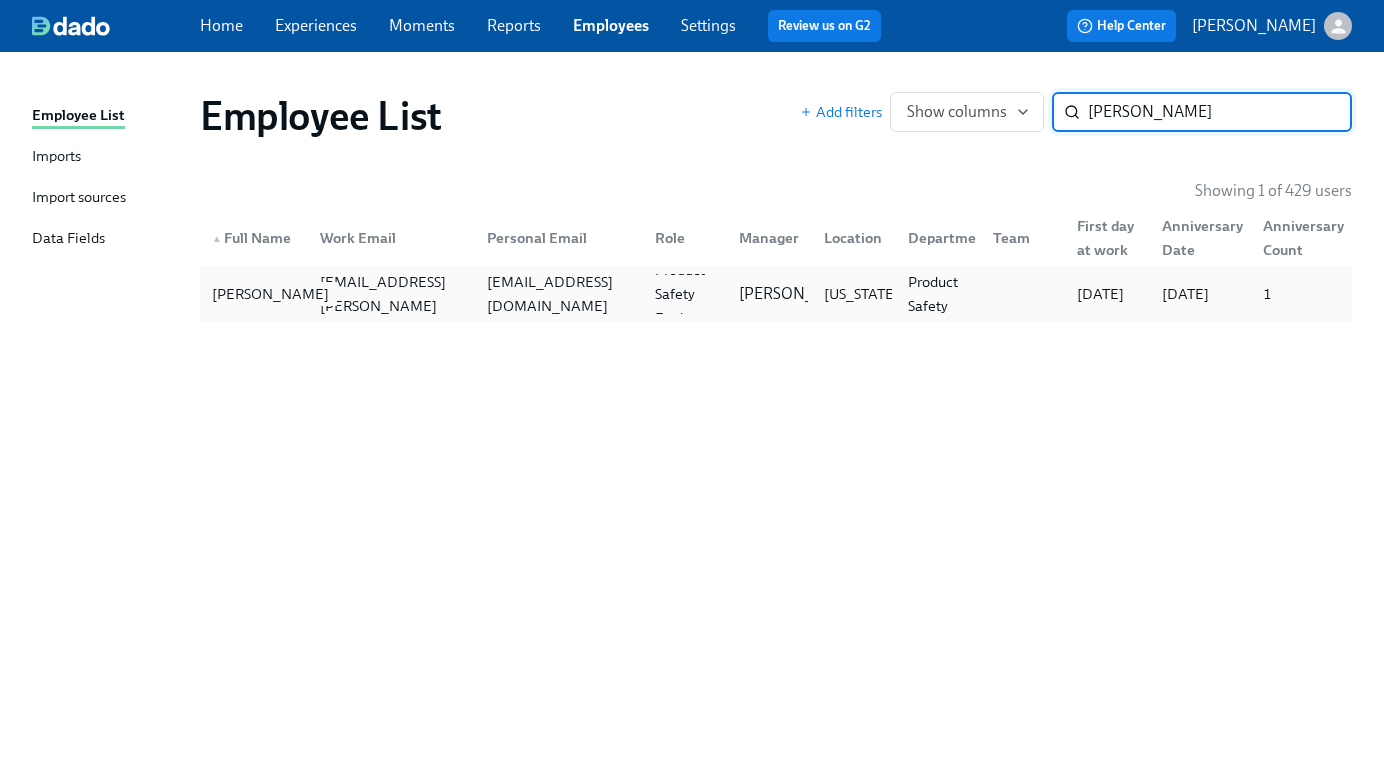 type on "[PERSON_NAME]" 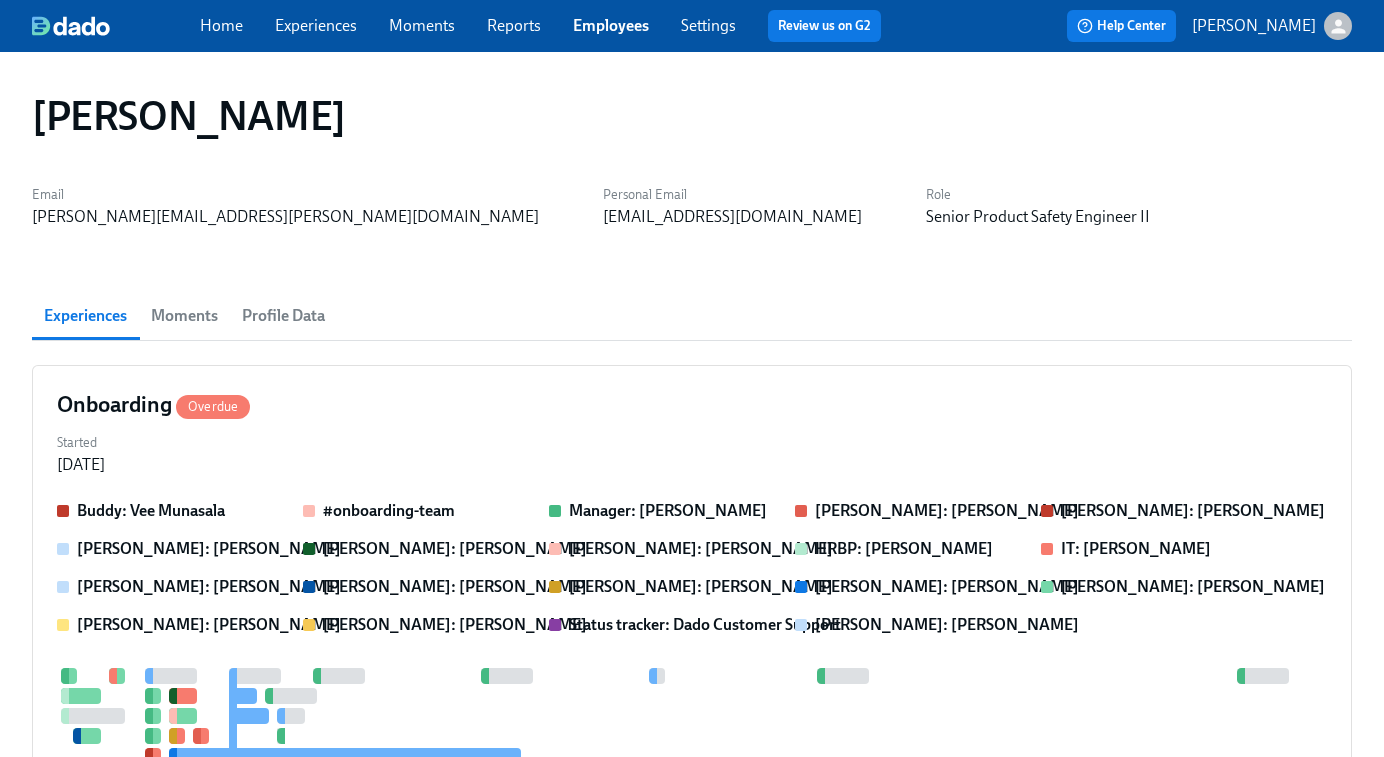 click on "Profile Data" at bounding box center [283, 316] 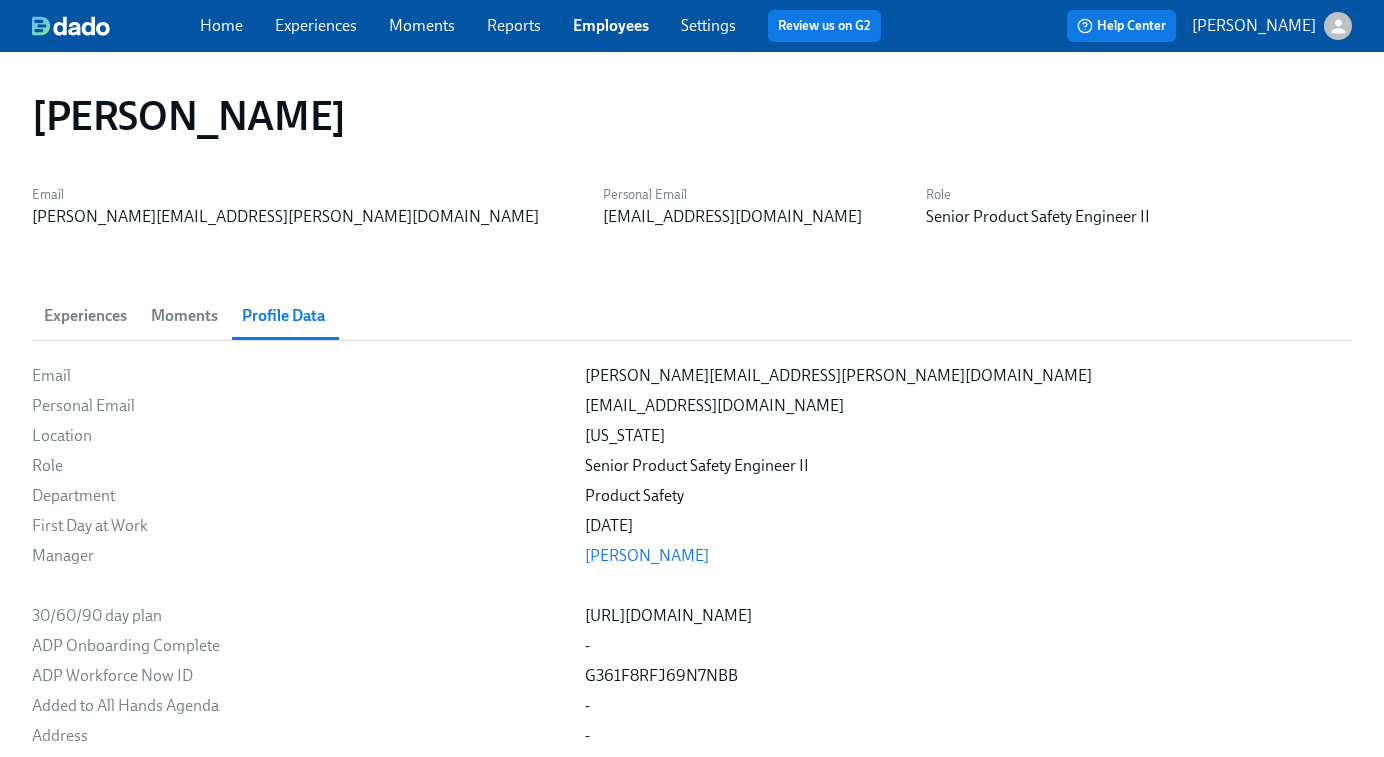 scroll, scrollTop: 5, scrollLeft: 0, axis: vertical 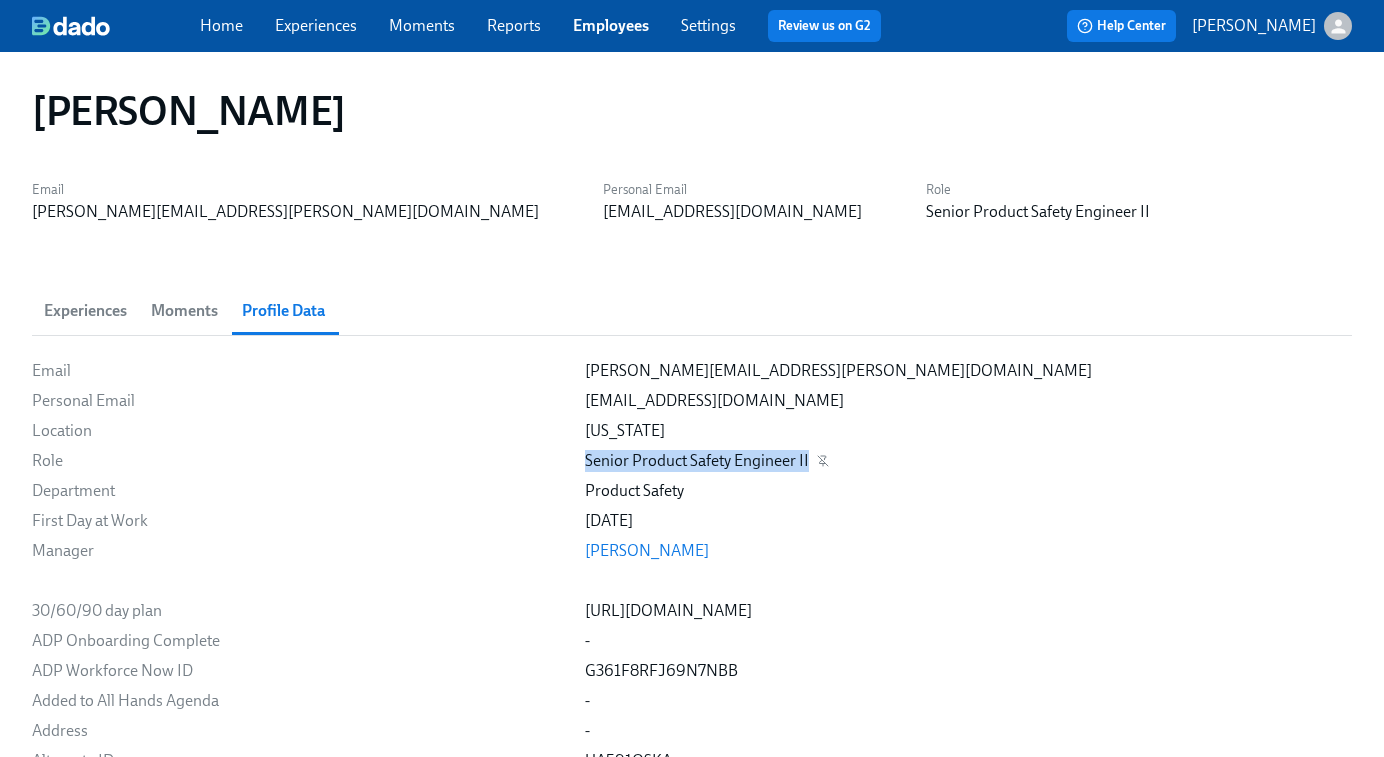 drag, startPoint x: 730, startPoint y: 462, endPoint x: 507, endPoint y: 461, distance: 223.00224 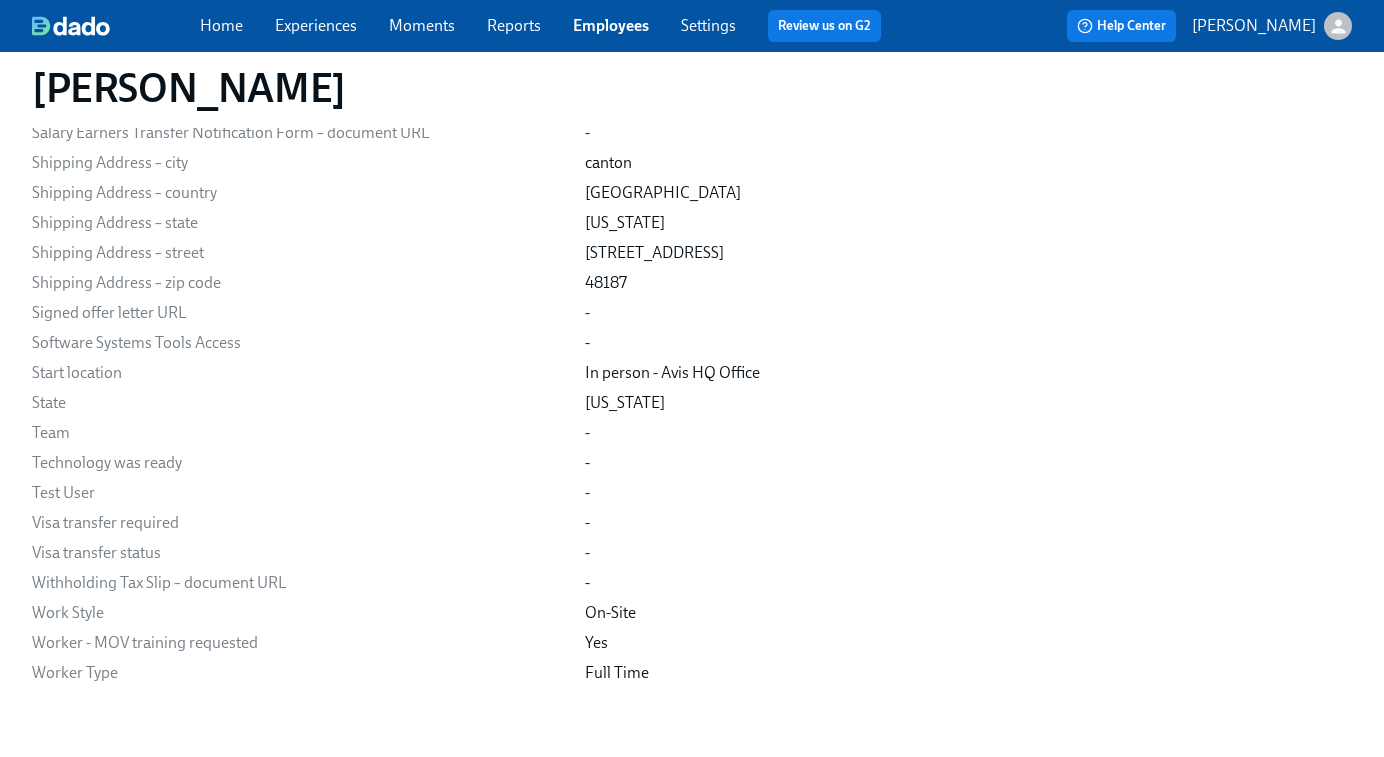 scroll, scrollTop: 3046, scrollLeft: 0, axis: vertical 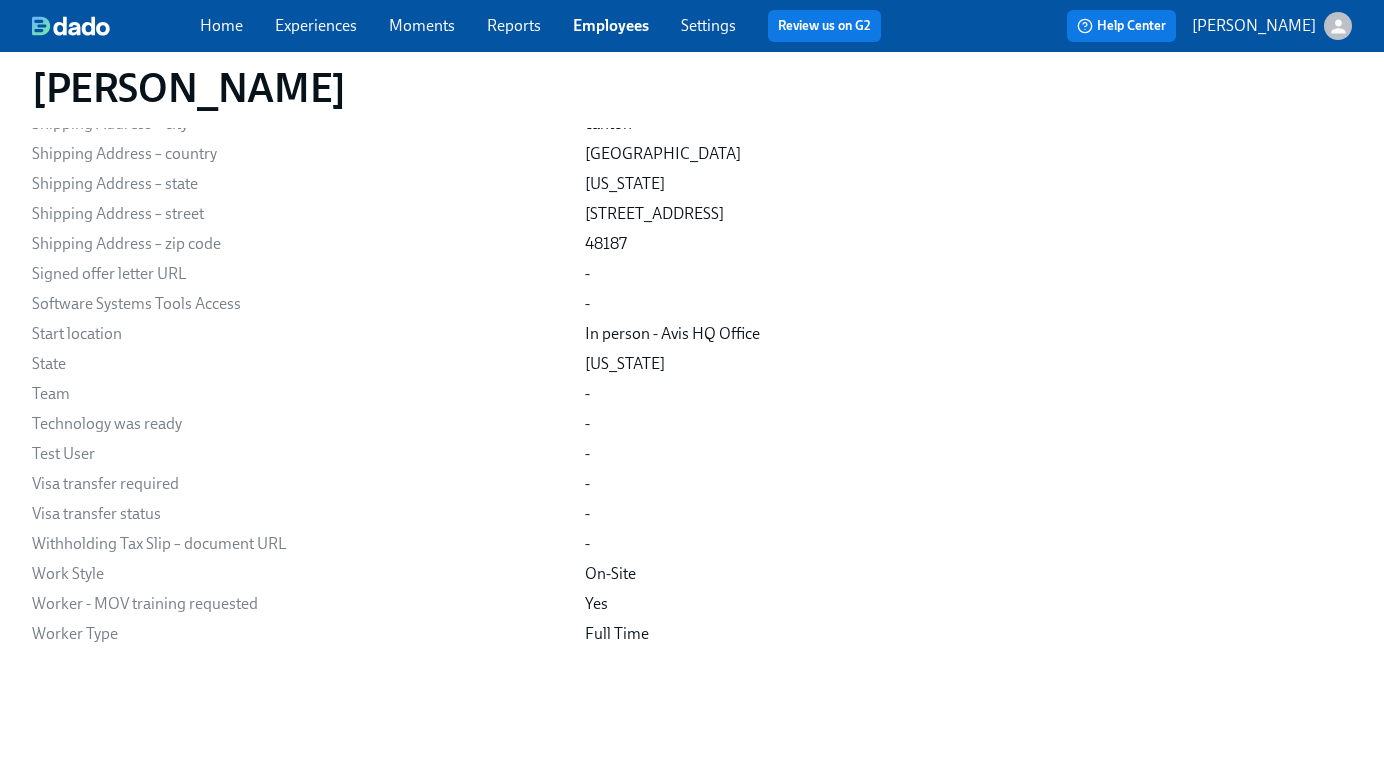 click on "Employees" at bounding box center (611, 25) 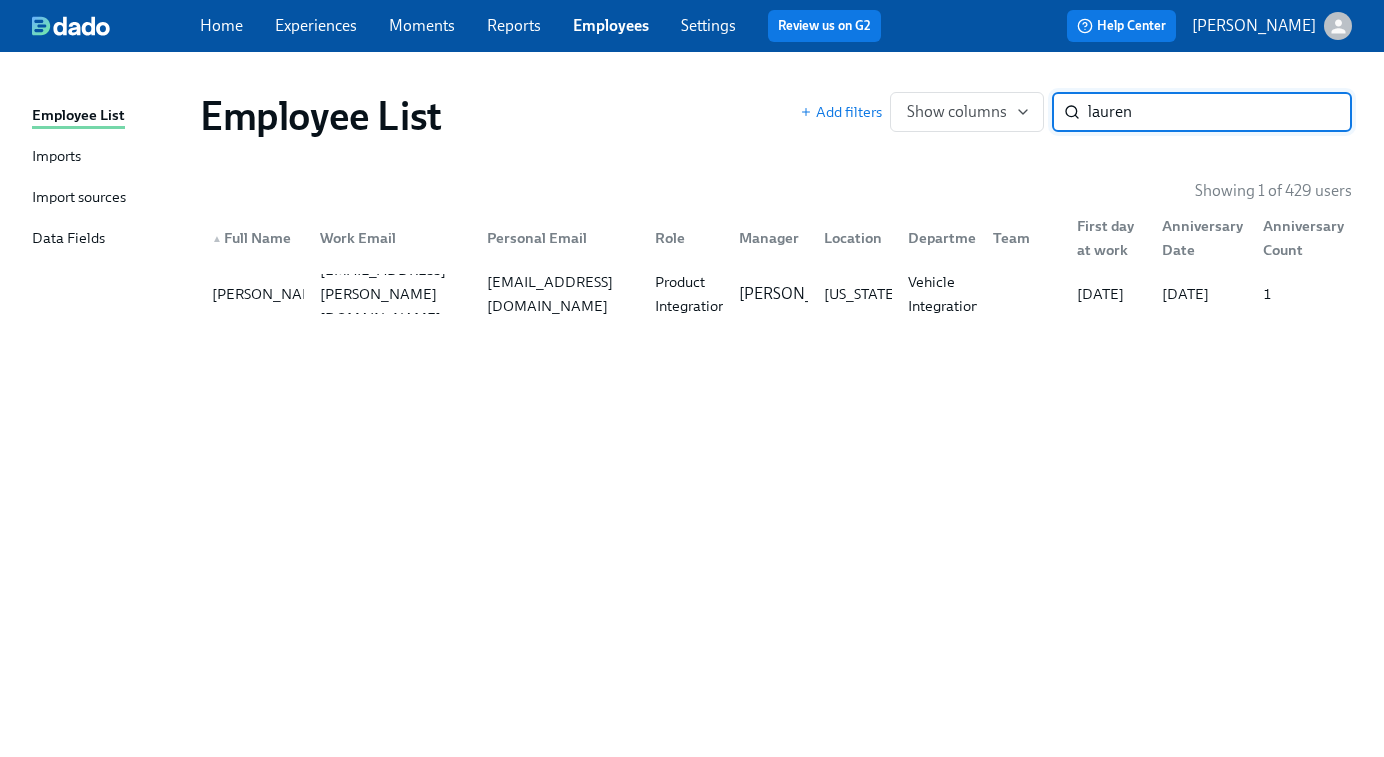 type on "lauren" 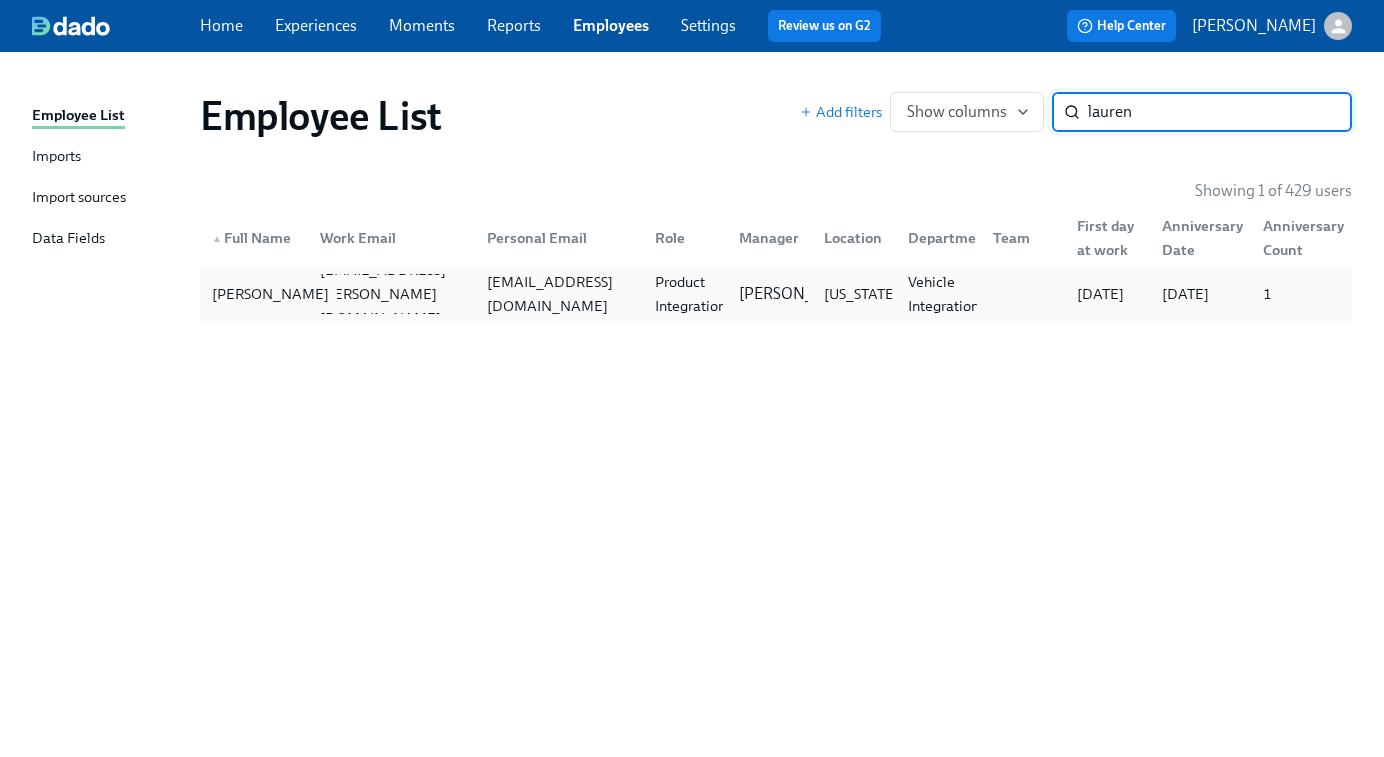 click on "[PERSON_NAME]" at bounding box center [270, 294] 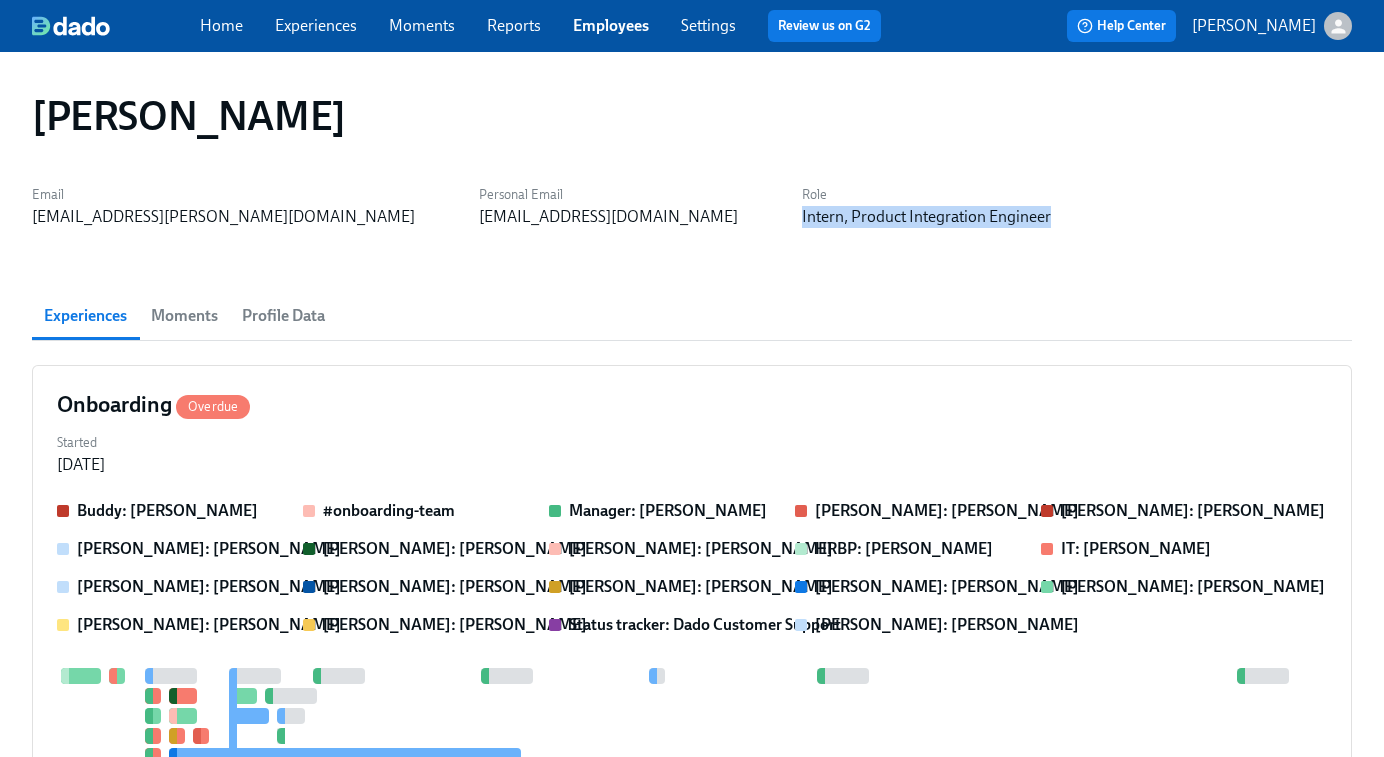 drag, startPoint x: 776, startPoint y: 216, endPoint x: 518, endPoint y: 219, distance: 258.01746 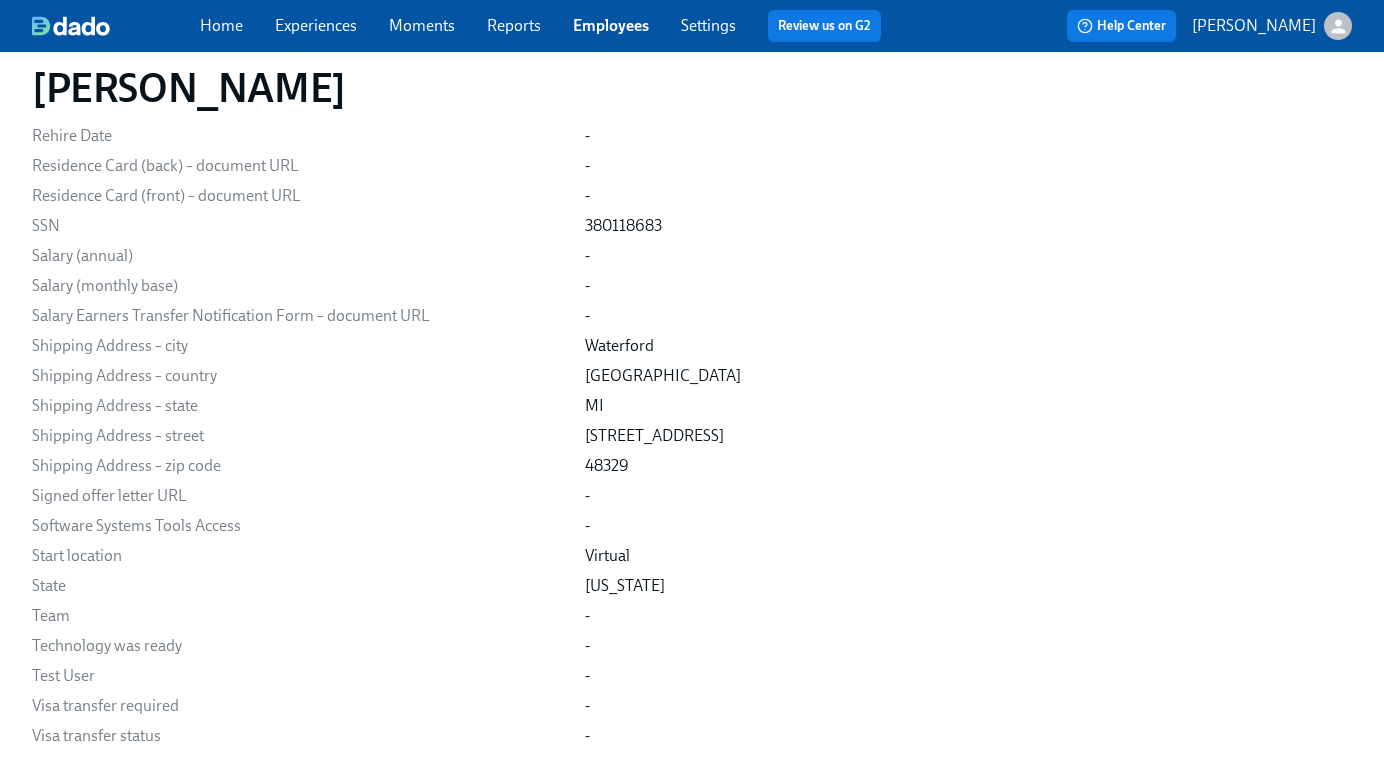 scroll, scrollTop: 2870, scrollLeft: 0, axis: vertical 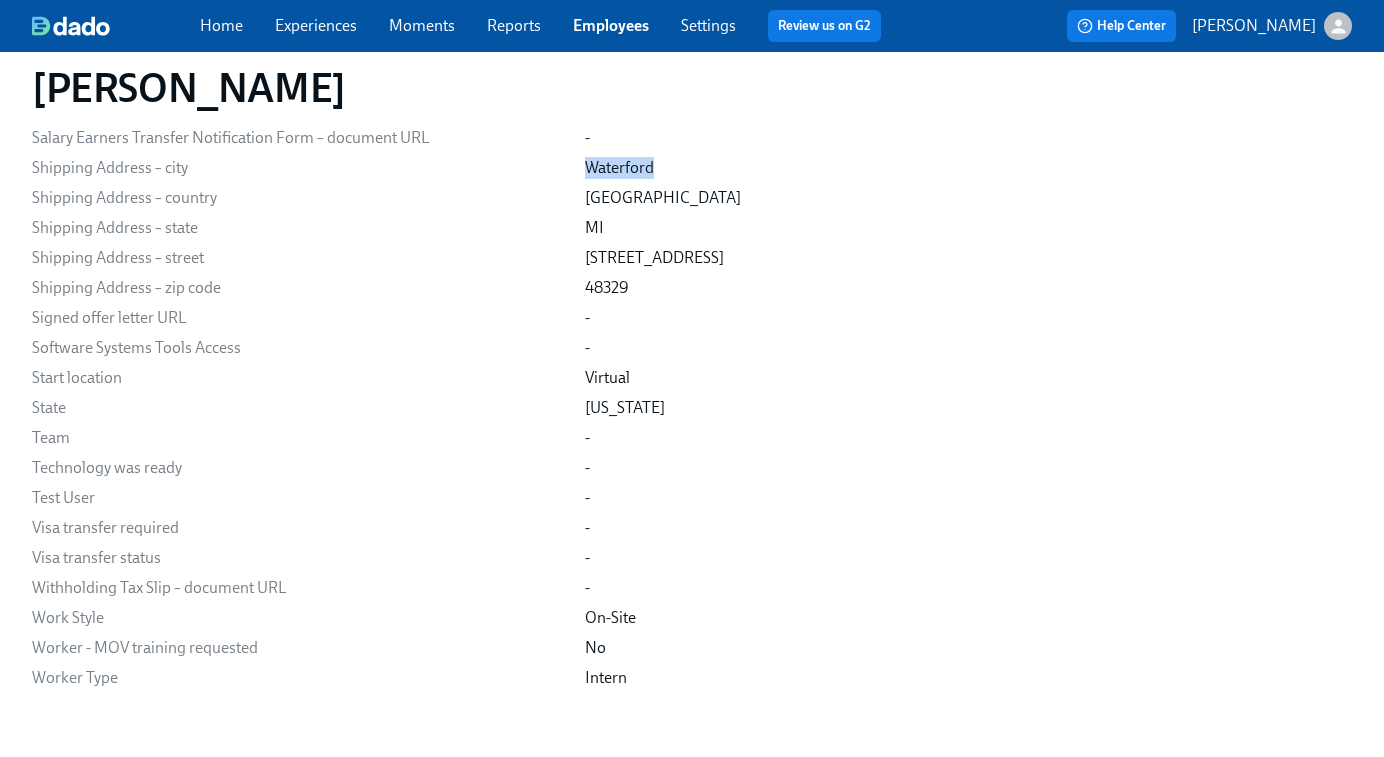 drag, startPoint x: 575, startPoint y: 187, endPoint x: 500, endPoint y: 190, distance: 75.059975 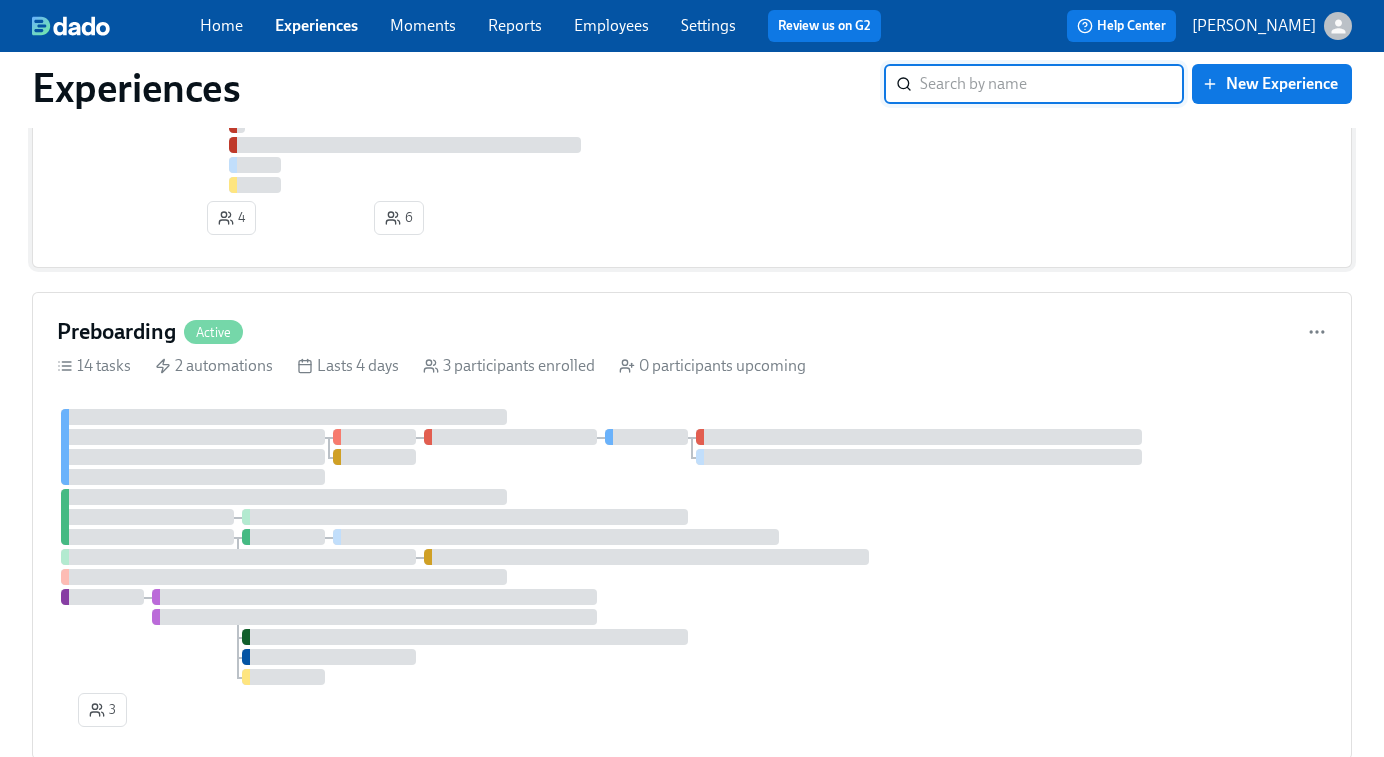 scroll, scrollTop: 522, scrollLeft: 0, axis: vertical 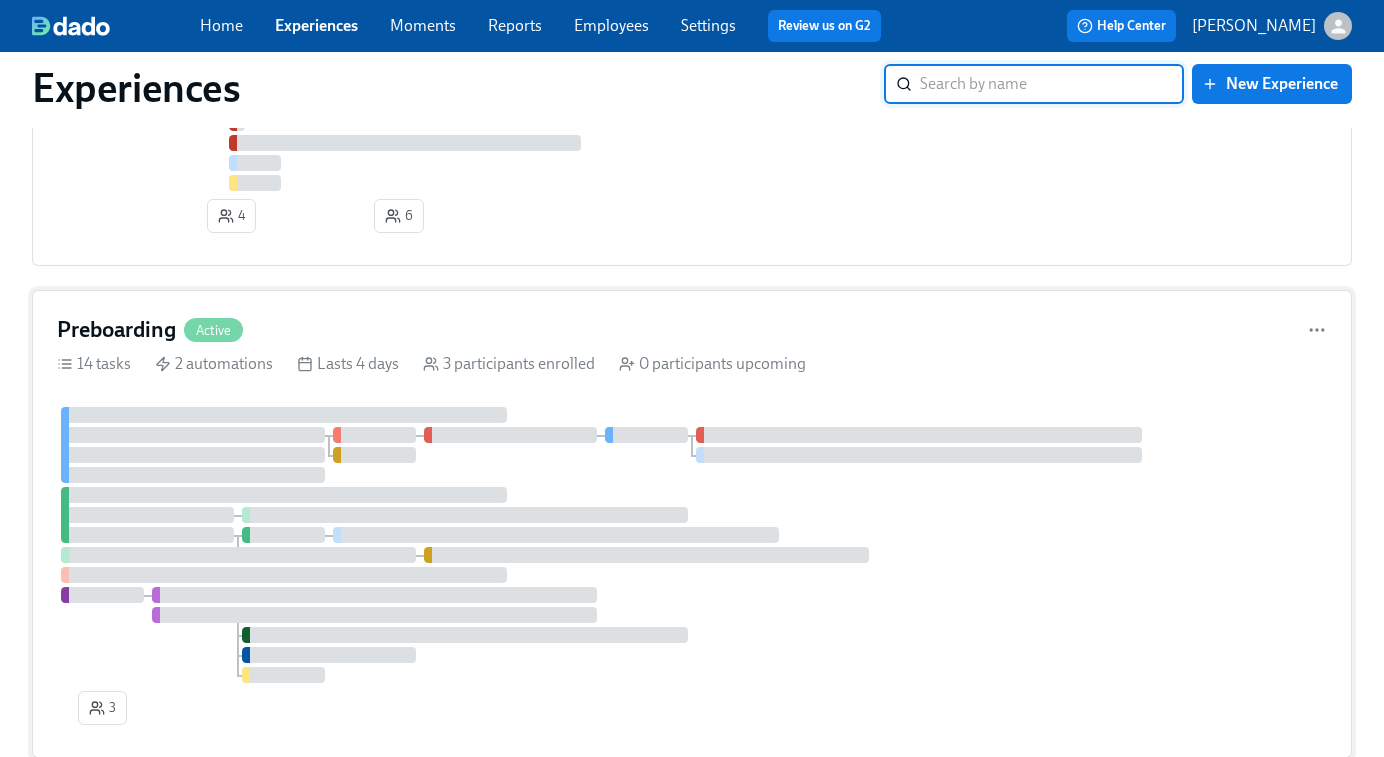 click on "Preboarding Active" at bounding box center (692, 330) 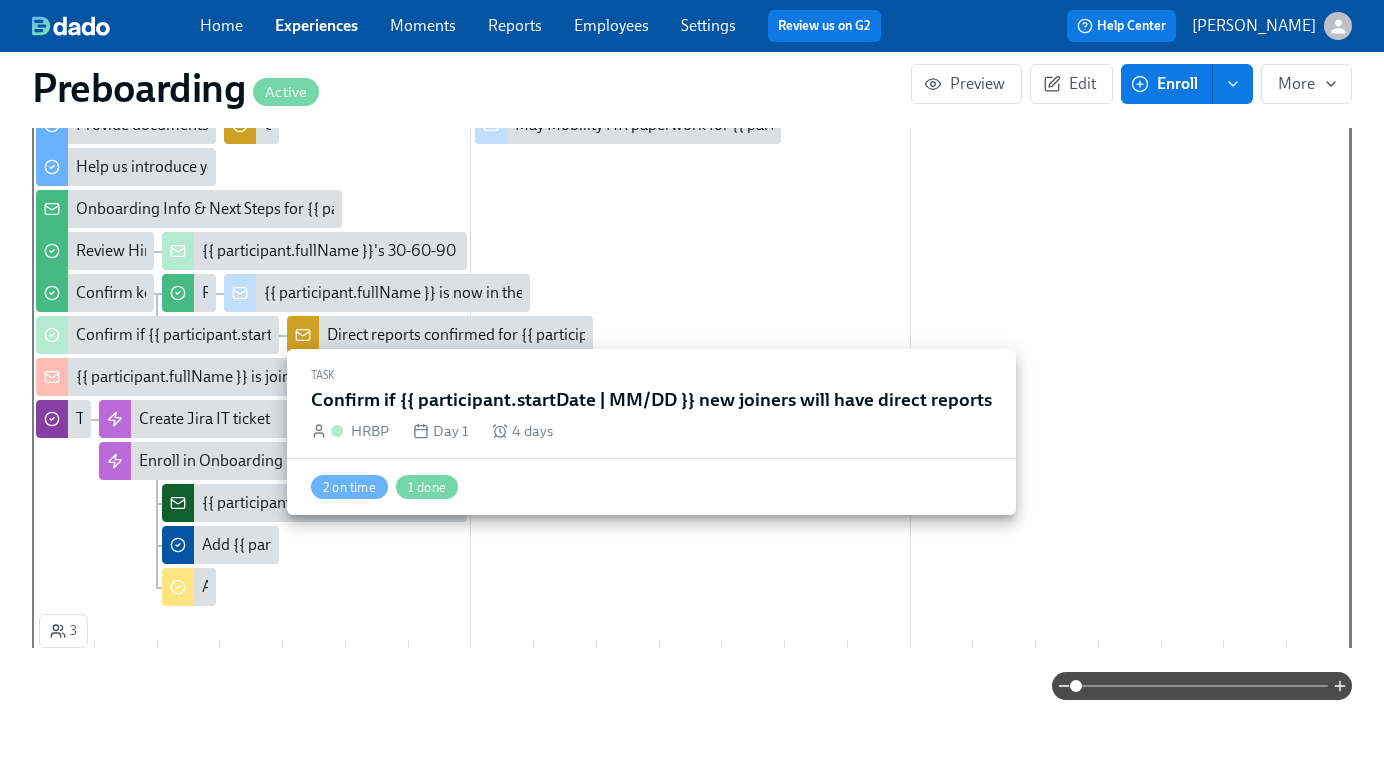 scroll, scrollTop: 775, scrollLeft: 0, axis: vertical 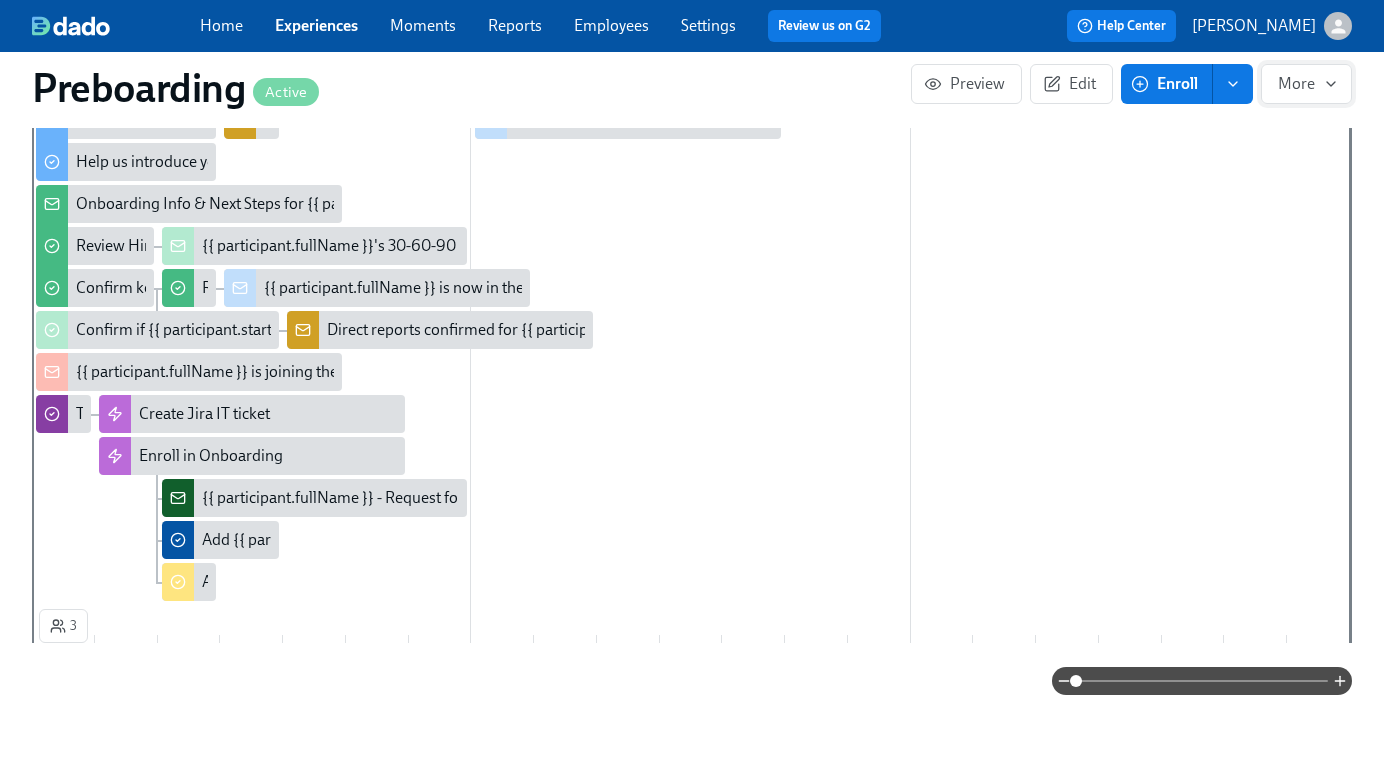 click on "More" at bounding box center [1306, 84] 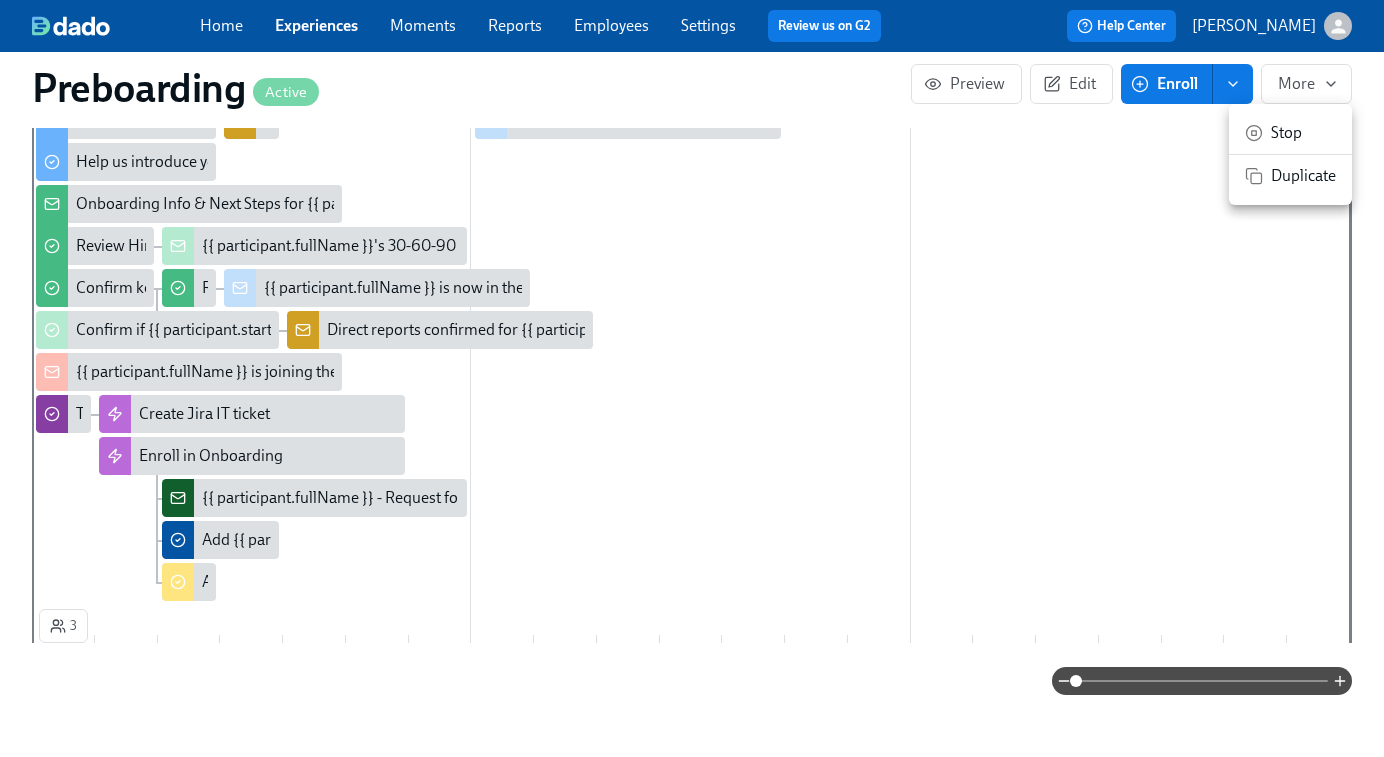 click at bounding box center [692, 378] 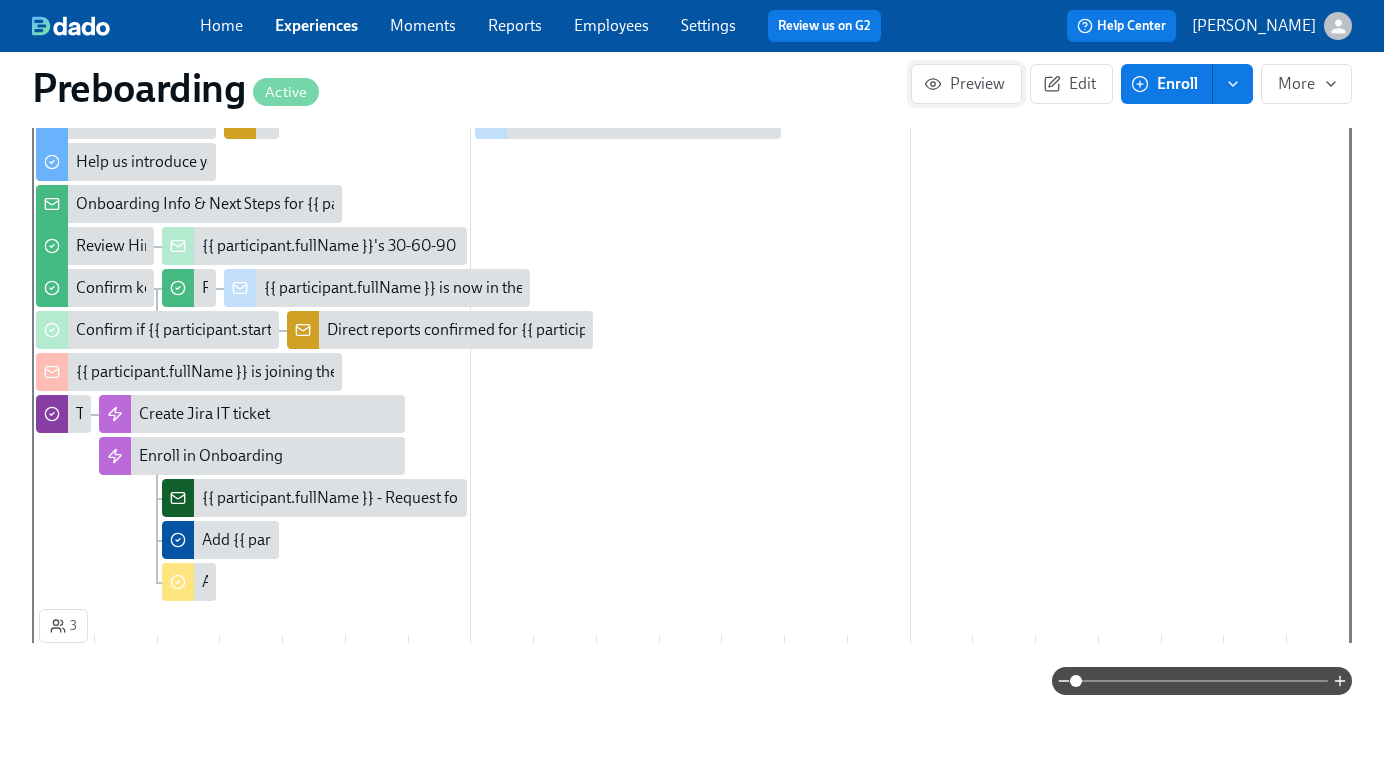 click on "Preview" at bounding box center (966, 84) 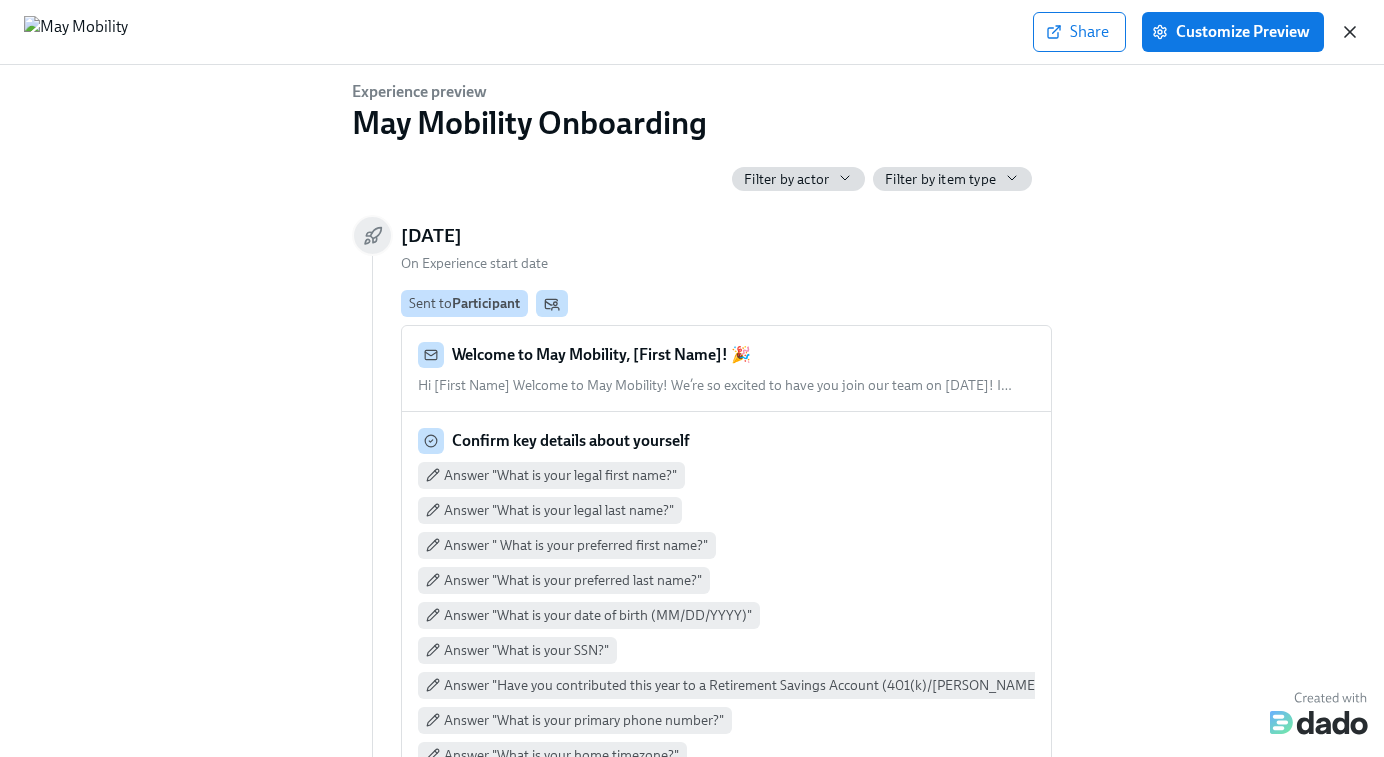 click 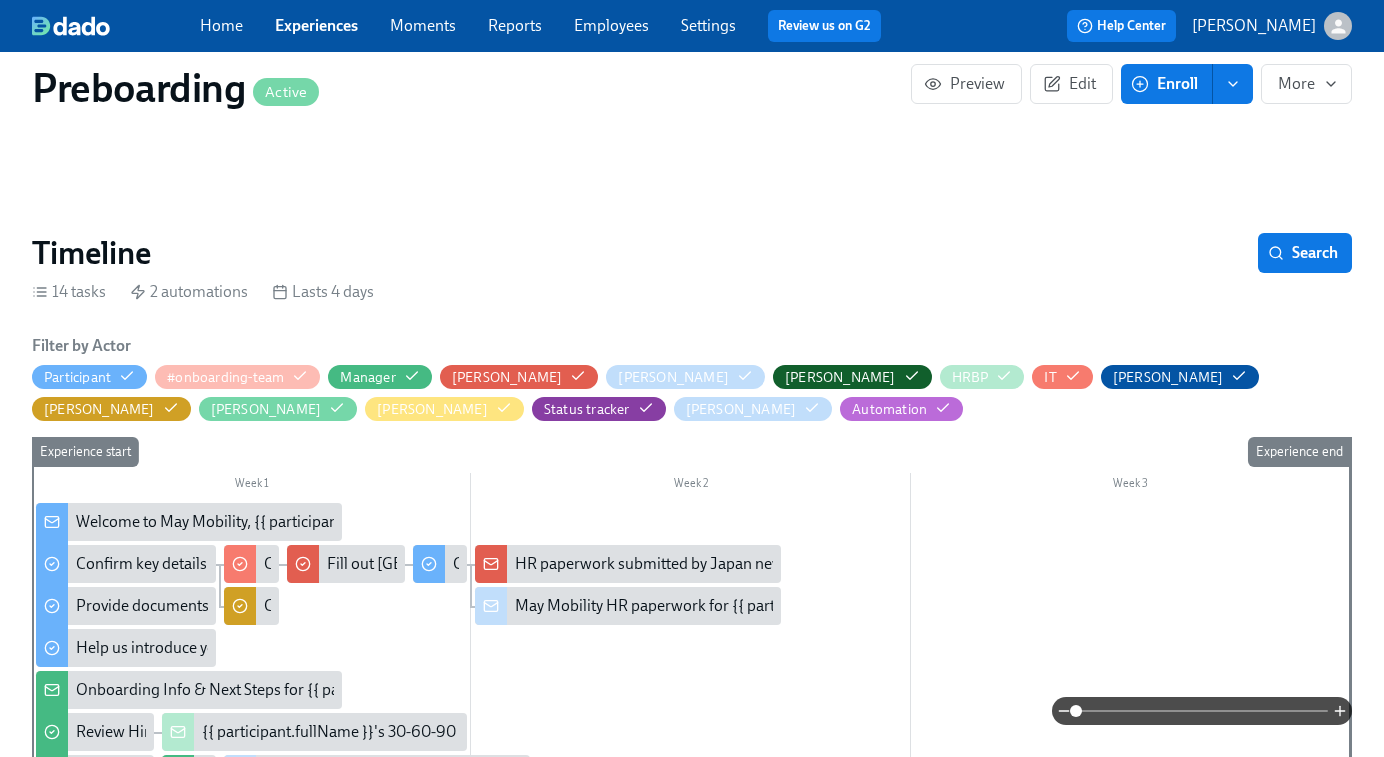 scroll, scrollTop: 283, scrollLeft: 0, axis: vertical 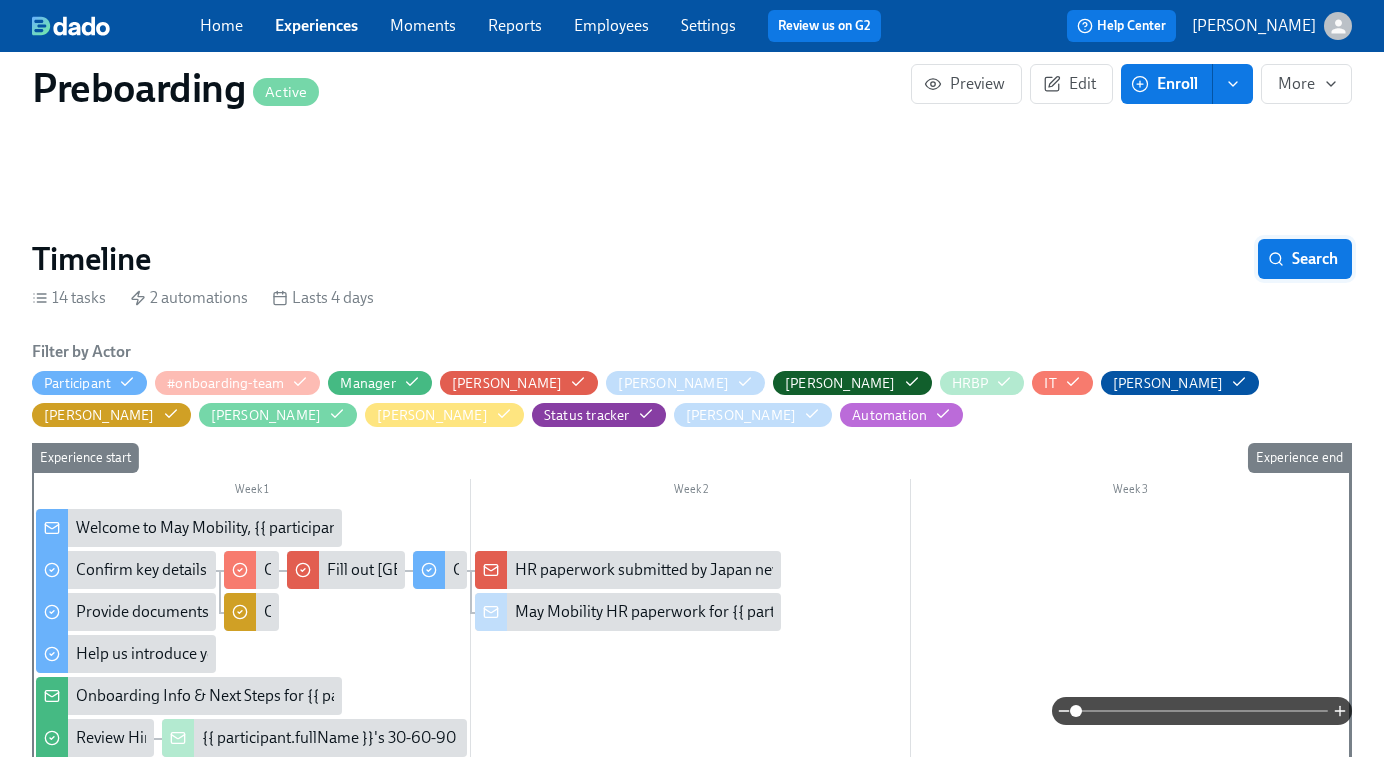 click on "Search" at bounding box center [1305, 259] 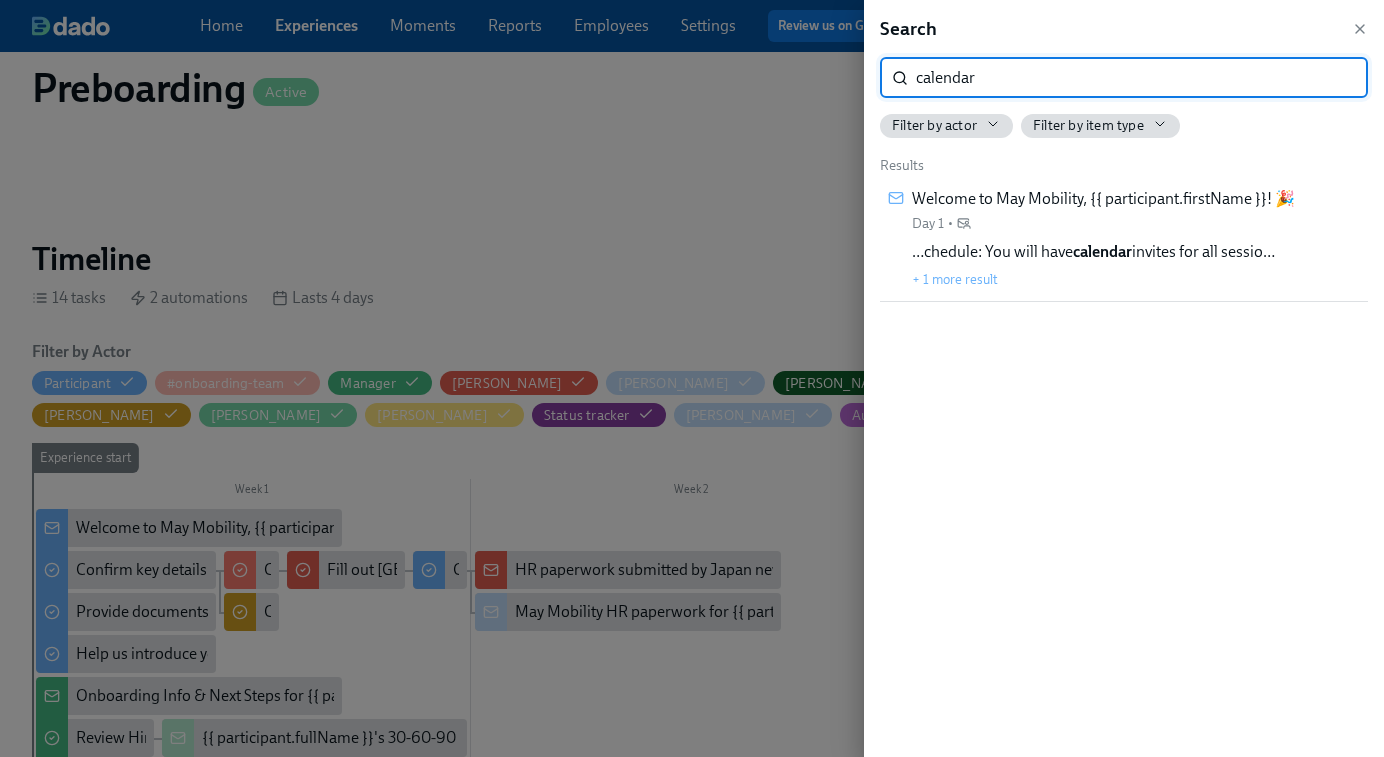drag, startPoint x: 993, startPoint y: 72, endPoint x: 899, endPoint y: 72, distance: 94 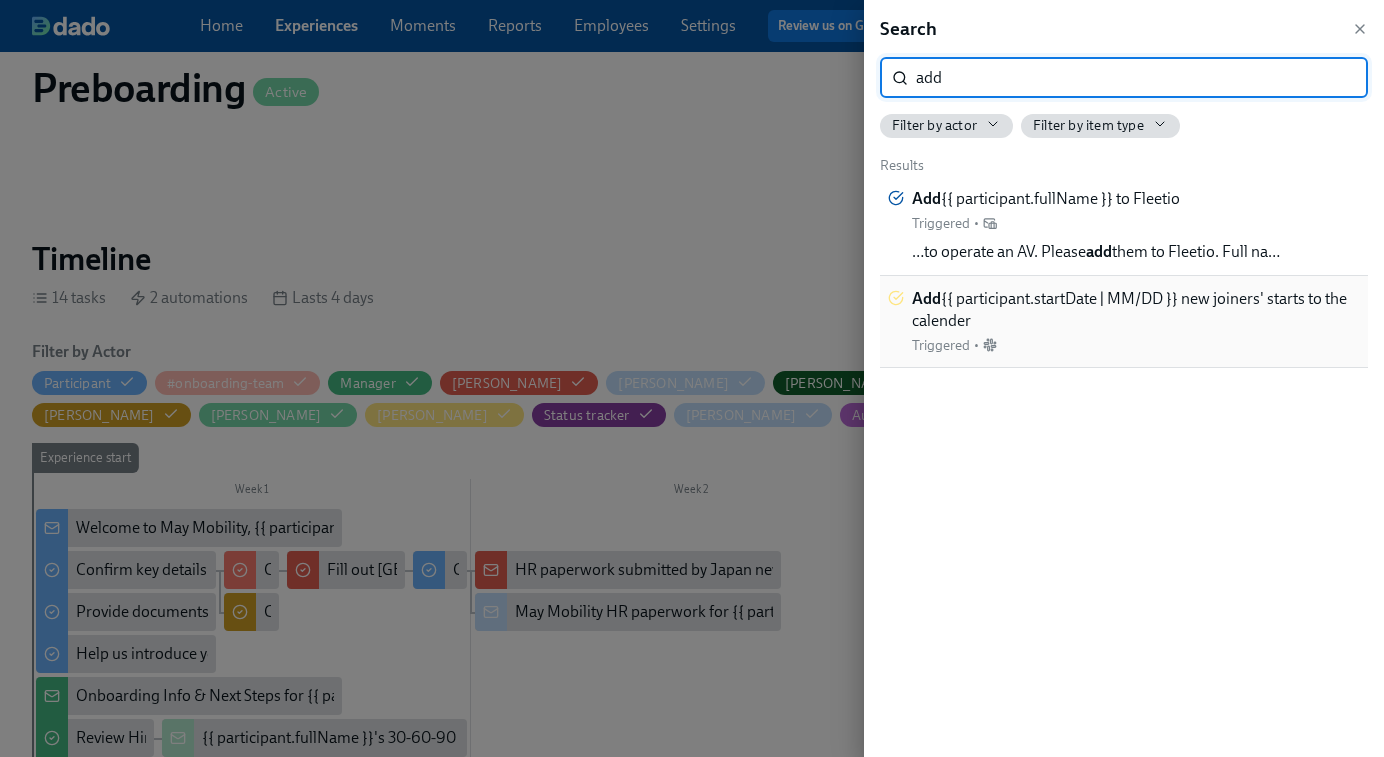 type on "add" 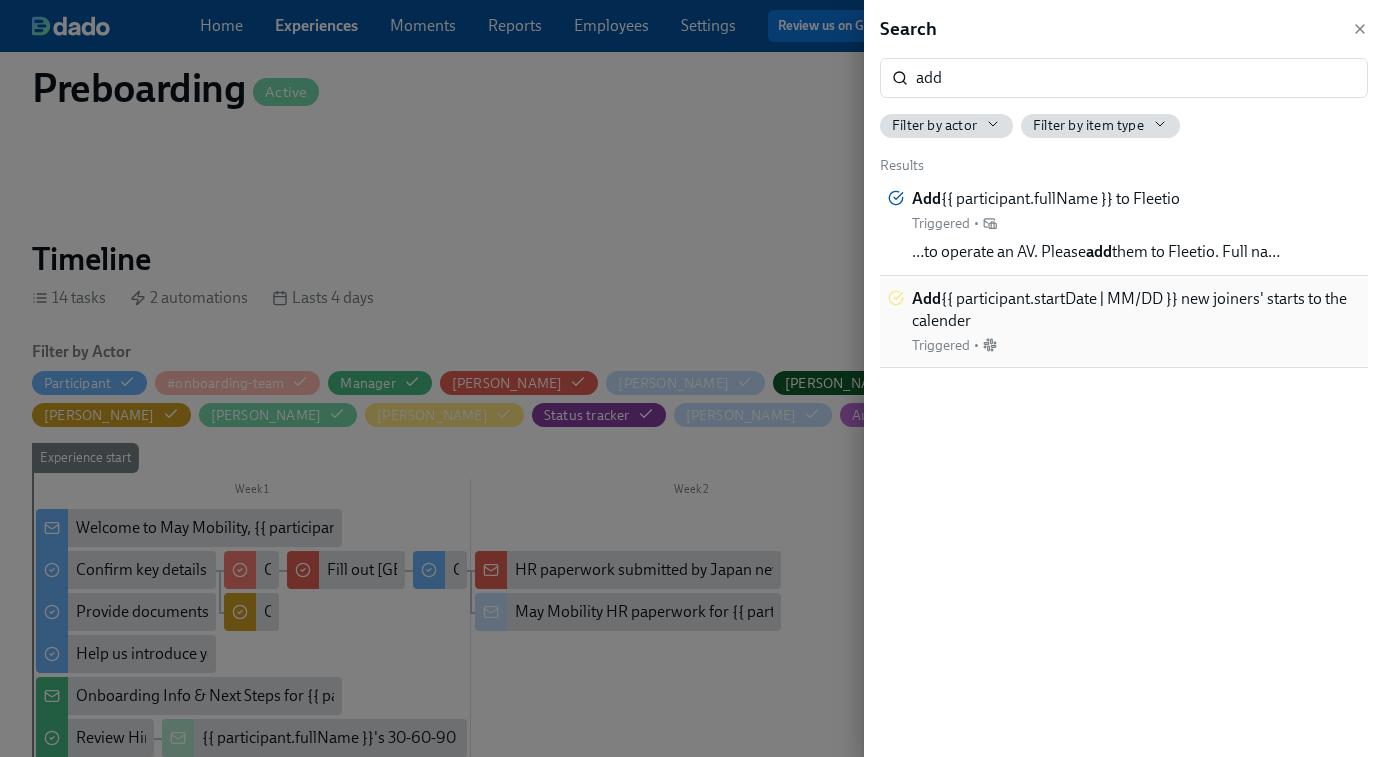 click on "Add  {{ participant.startDate | MM/DD }} new joiners' starts to the calender Triggered •" at bounding box center [1136, 321] 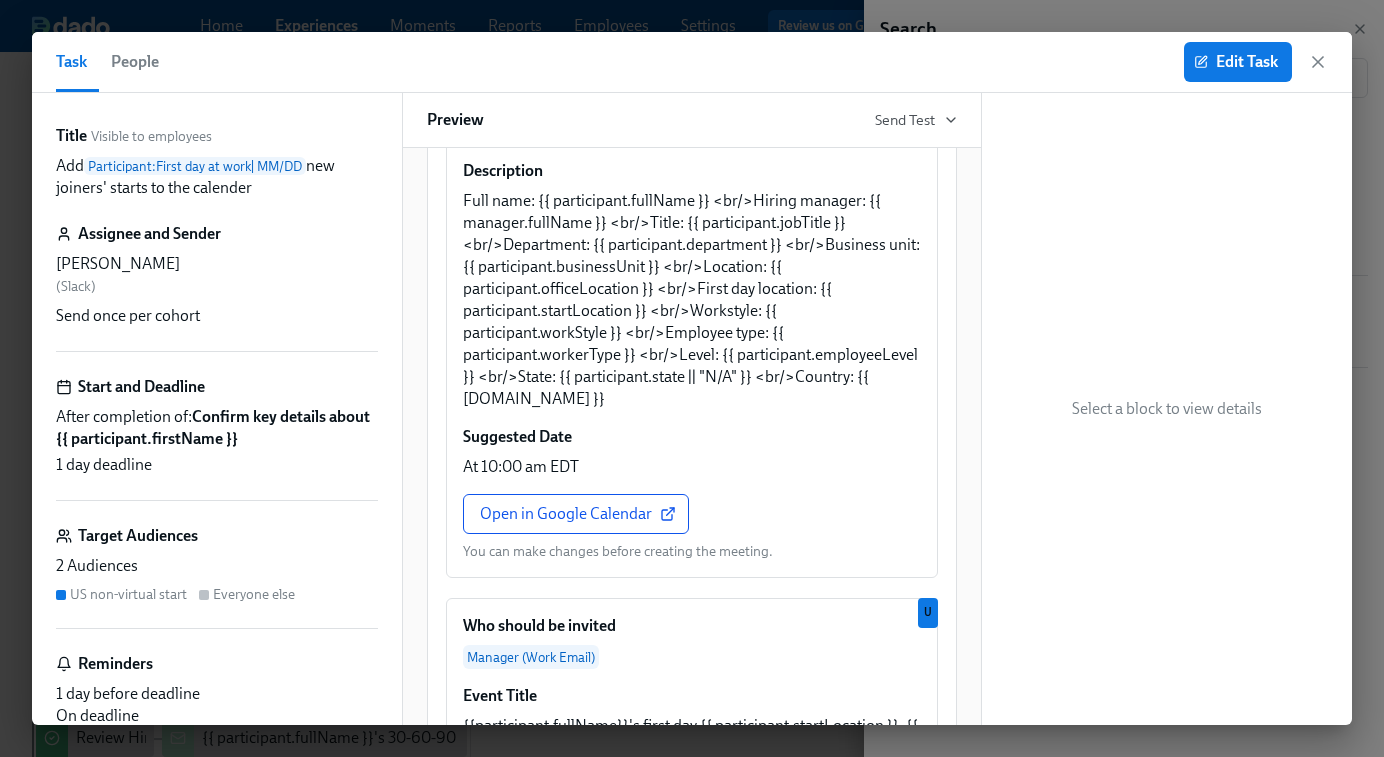 scroll, scrollTop: 556, scrollLeft: 0, axis: vertical 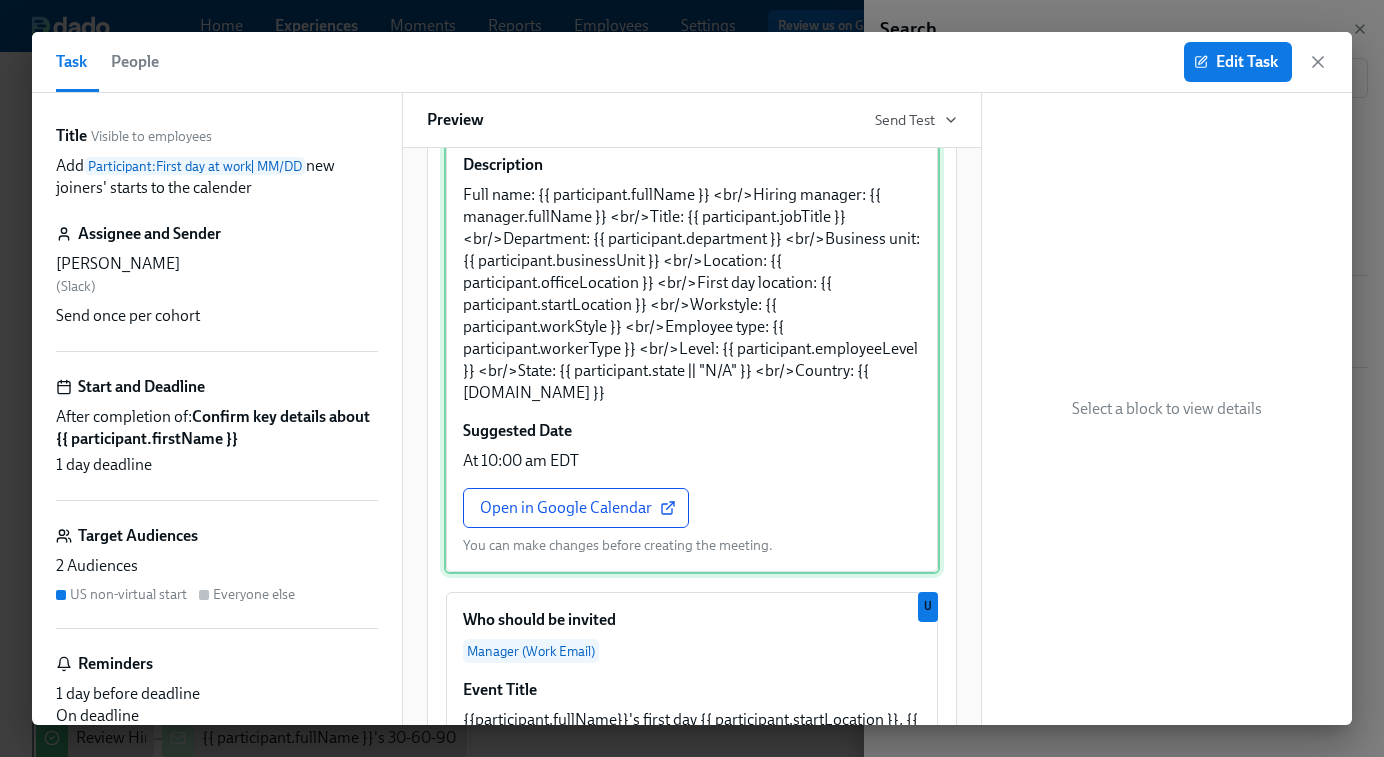 click on "Who should be invited Manager (Work Email) Event Title {{participant.fullName}}'s first day {{ participant.startLocation }}, {{ [DOMAIN_NAME] }} Description Full name: {{ participant.fullName }}
<br/>Hiring manager:  {{ manager.fullName }}
<br/>Title: {{ participant.jobTitle }}
<br/>Department: {{ participant.department }}
<br/>Business unit: {{ participant.businessUnit }}
<br/>Location: {{ participant.officeLocation }}
<br/>First day location: {{ participant.startLocation }}
<br/>Workstyle: {{ participant.workStyle }}
<br/>Employee type: {{ participant.workerType }}
<br/>Level: {{ participant.employeeLevel }}
<br/>State: {{ participant.state || "N/A" }}
<br/>Country: {{ [DOMAIN_NAME] }} Suggested Date At 10:00 am EDT Open in Google Calendar You can make changes before creating the meeting. E" at bounding box center (692, 274) 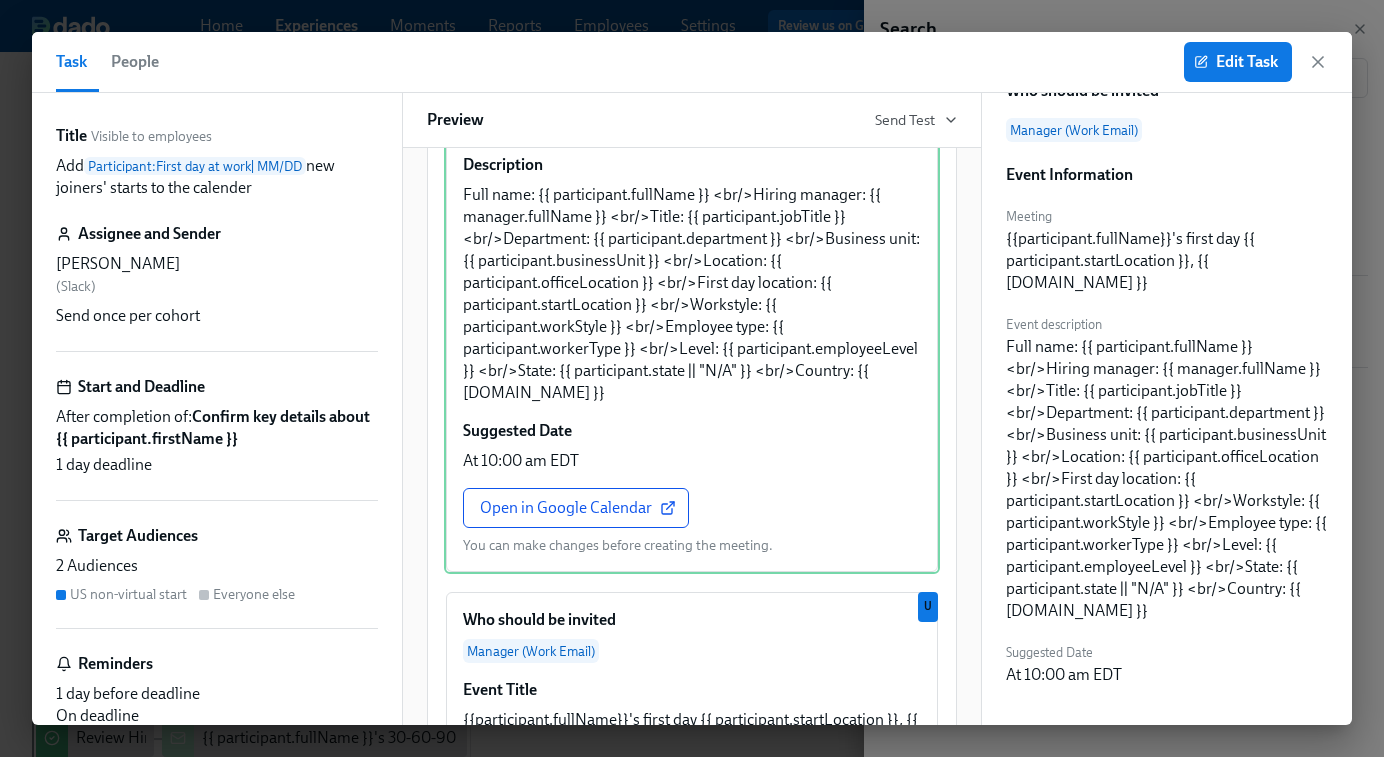 scroll, scrollTop: 214, scrollLeft: 0, axis: vertical 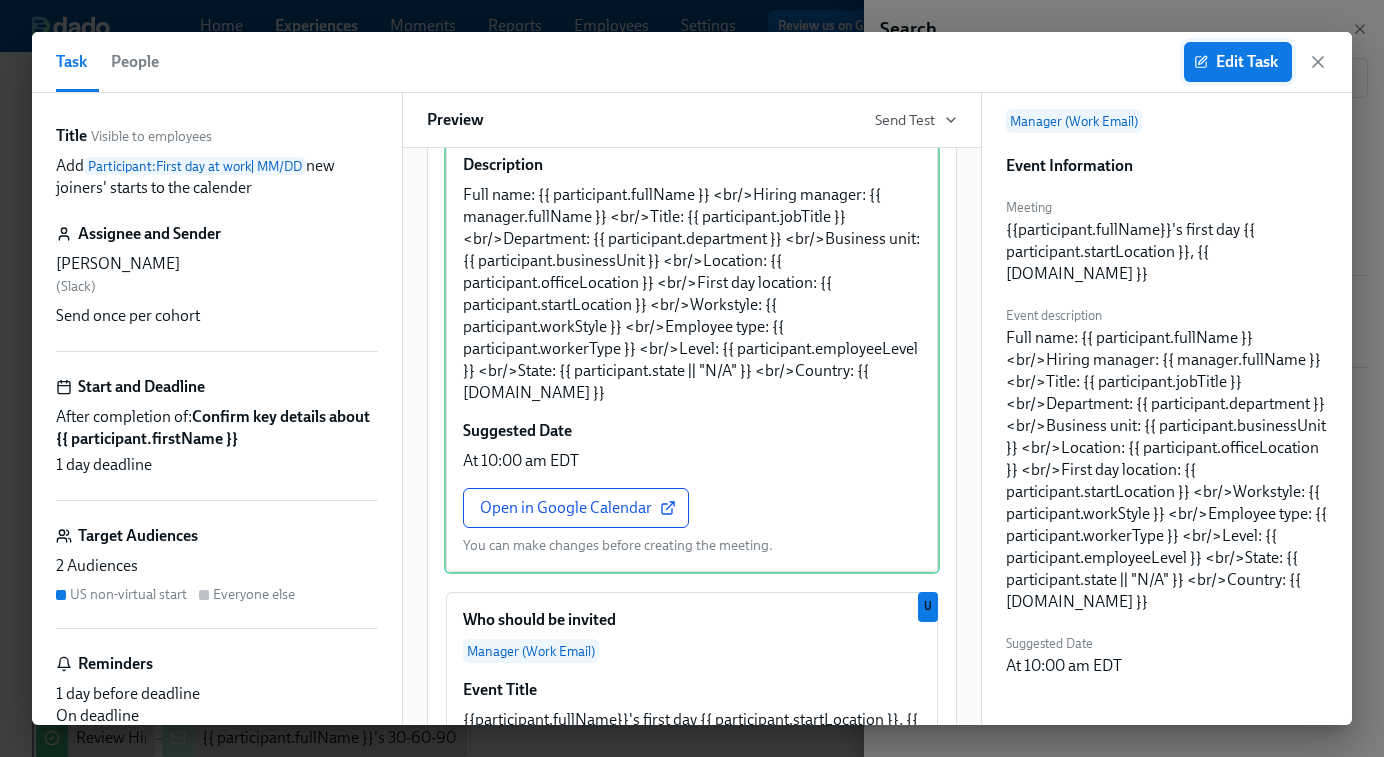 click on "Edit Task" at bounding box center [1238, 62] 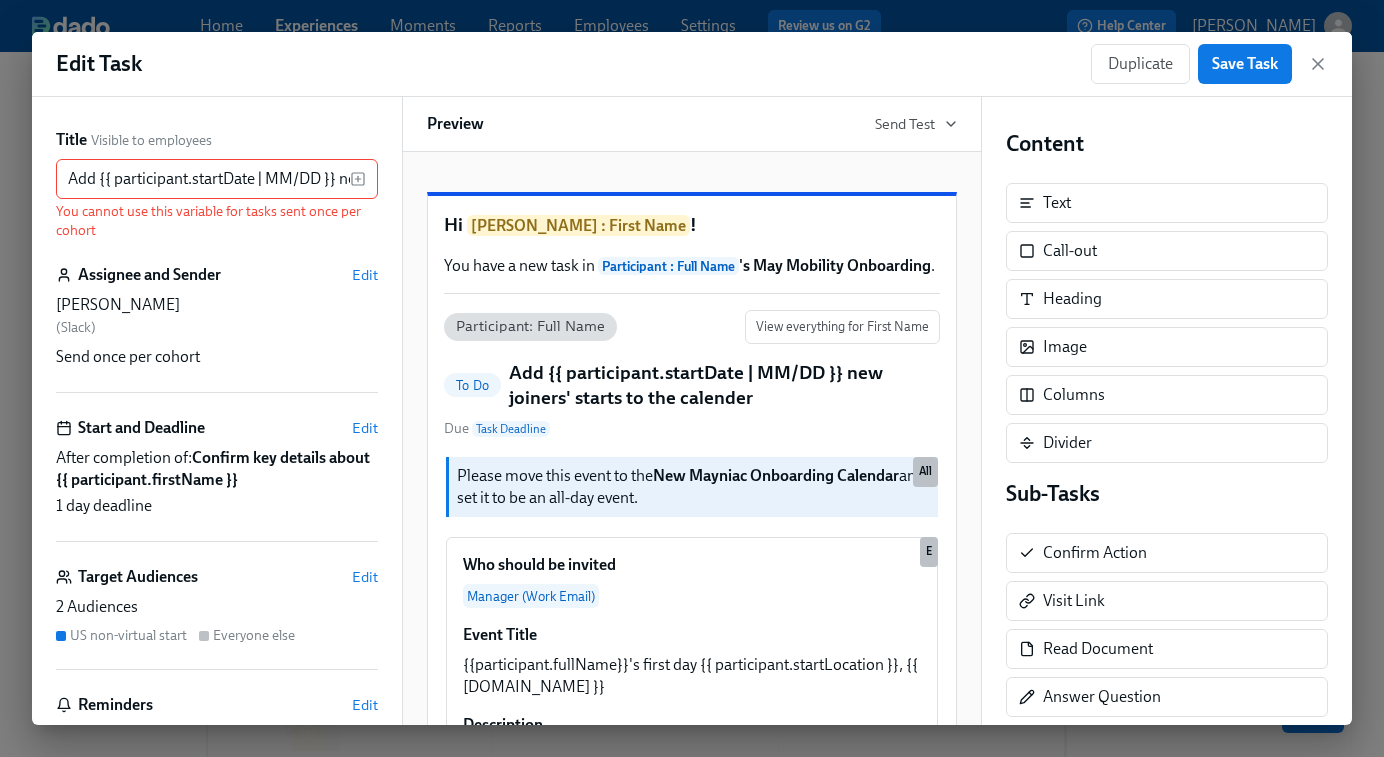 scroll, scrollTop: 0, scrollLeft: 0, axis: both 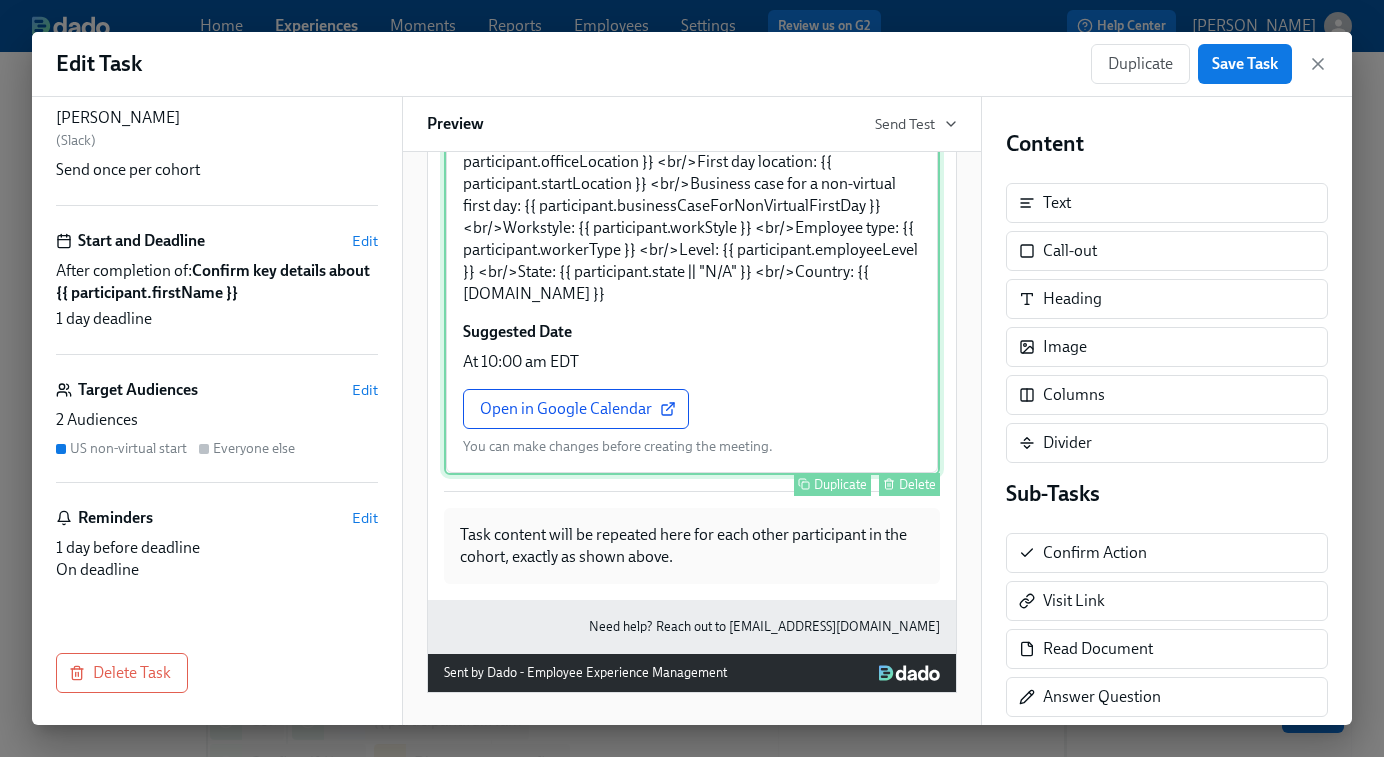 click on "Who should be invited Manager (Work Email) Event Title {{participant.fullName}}'s first day {{ participant.startLocation }}, {{ [DOMAIN_NAME] }} Description Full name: {{ participant.fullName }}
<br/>Hiring manager:  {{ manager.fullName }}
<br/>Title: {{ participant.jobTitle }}
<br/>Department: {{ participant.department }}
<br/>Business unit: {{ participant.businessUnit }}
<br/>Location: {{ participant.officeLocation }}
<br/>First day location: {{ participant.startLocation }}
<br/>Business case for a non-virtual first day: {{ participant.businessCaseForNonVirtualFirstDay }}
<br/>Workstyle: {{ participant.workStyle }}
<br/>Employee type: {{ participant.workerType }}
<br/>Level: {{ participant.employeeLevel }}
<br/>State: {{ participant.state || "N/A" }}
<br/>Country: {{ [DOMAIN_NAME] }} Suggested Date At 10:00 am EDT Open in Google Calendar You can make changes before creating the meeting.   Duplicate   Delete U" at bounding box center (692, 164) 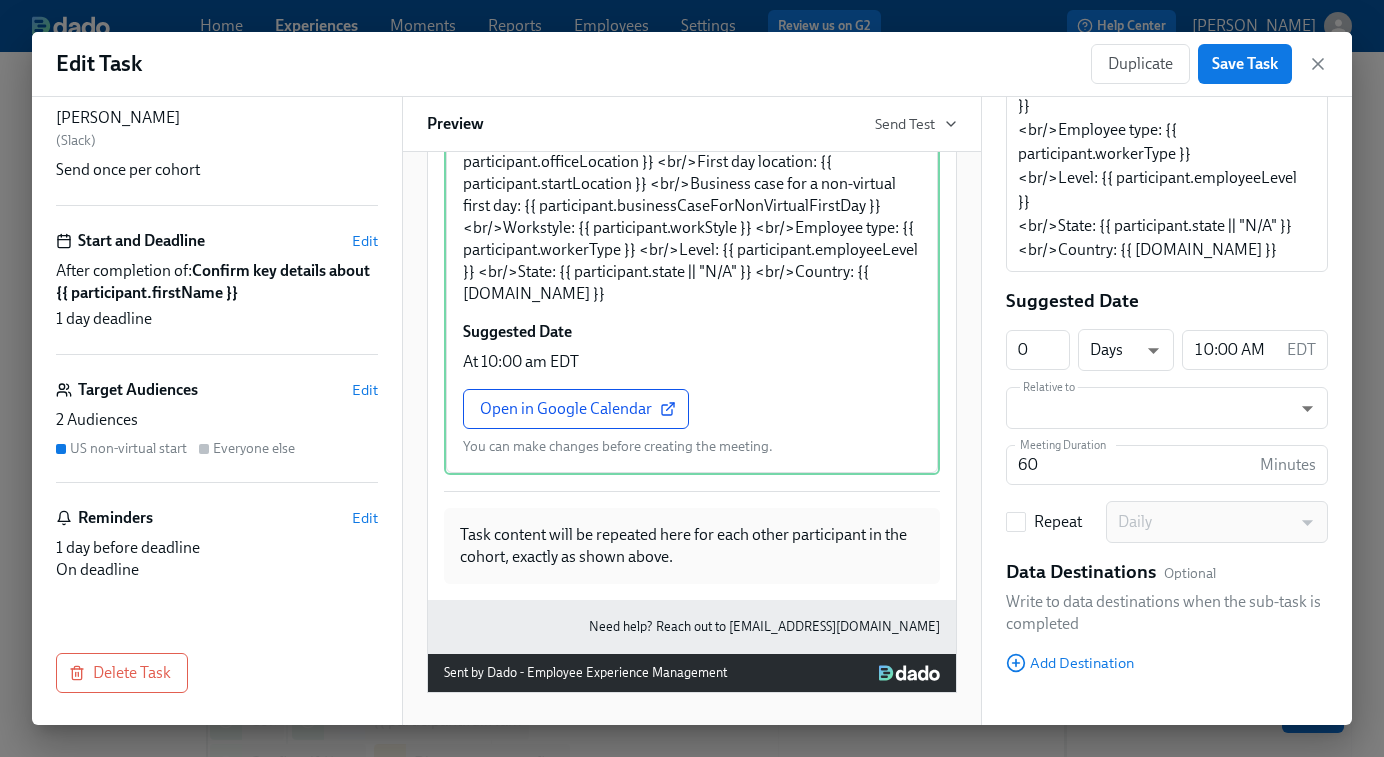 scroll, scrollTop: 972, scrollLeft: 0, axis: vertical 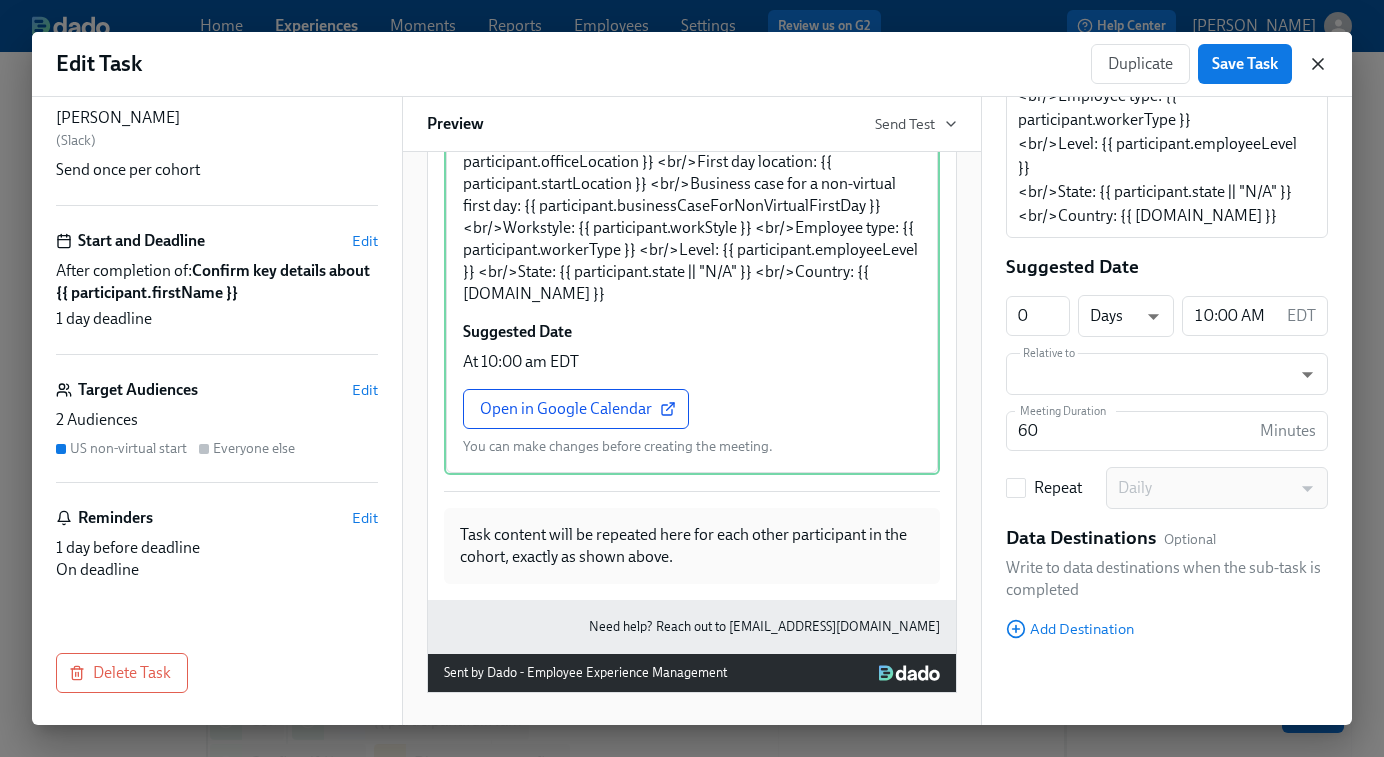 click 